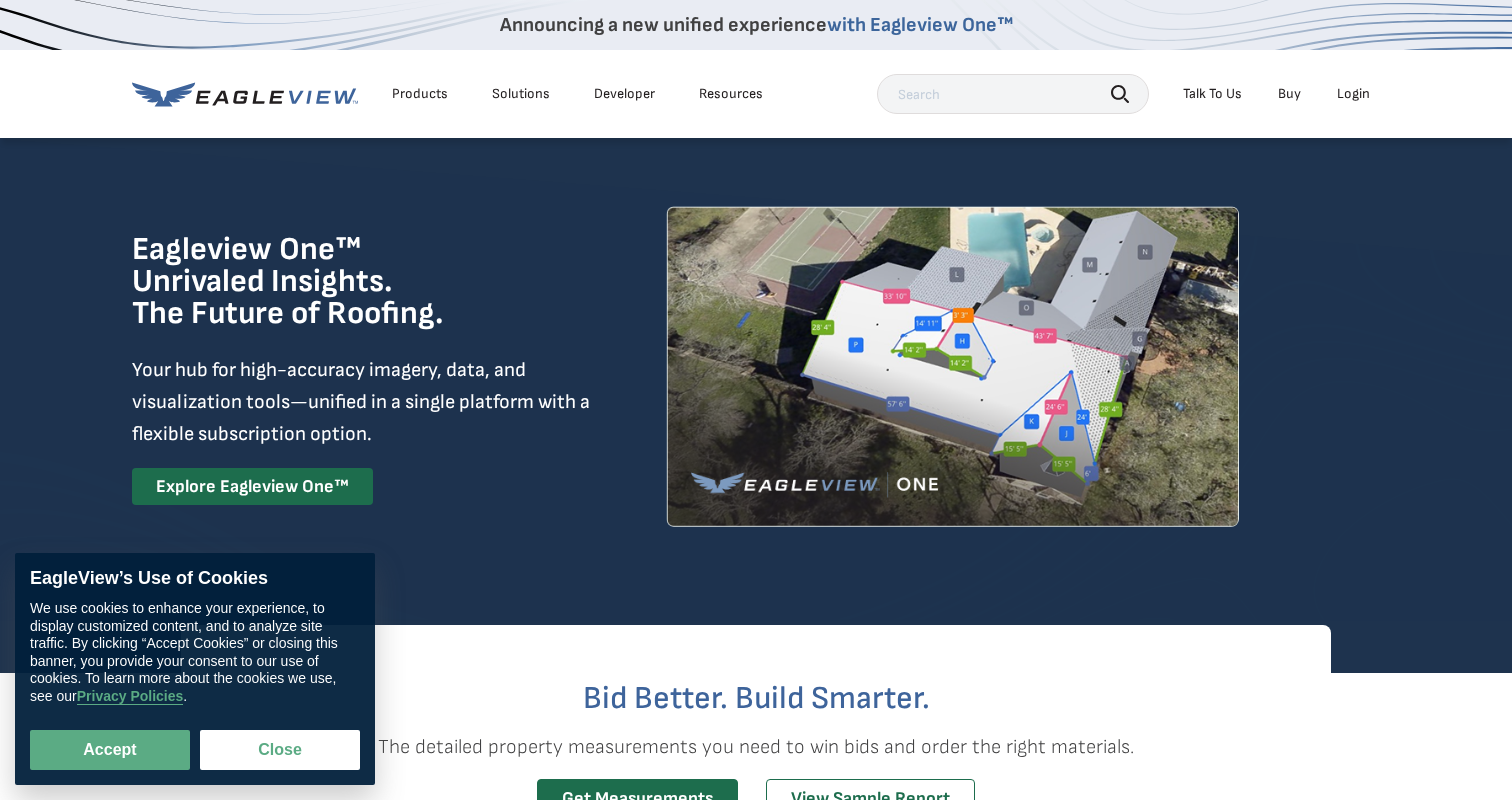 scroll, scrollTop: 0, scrollLeft: 0, axis: both 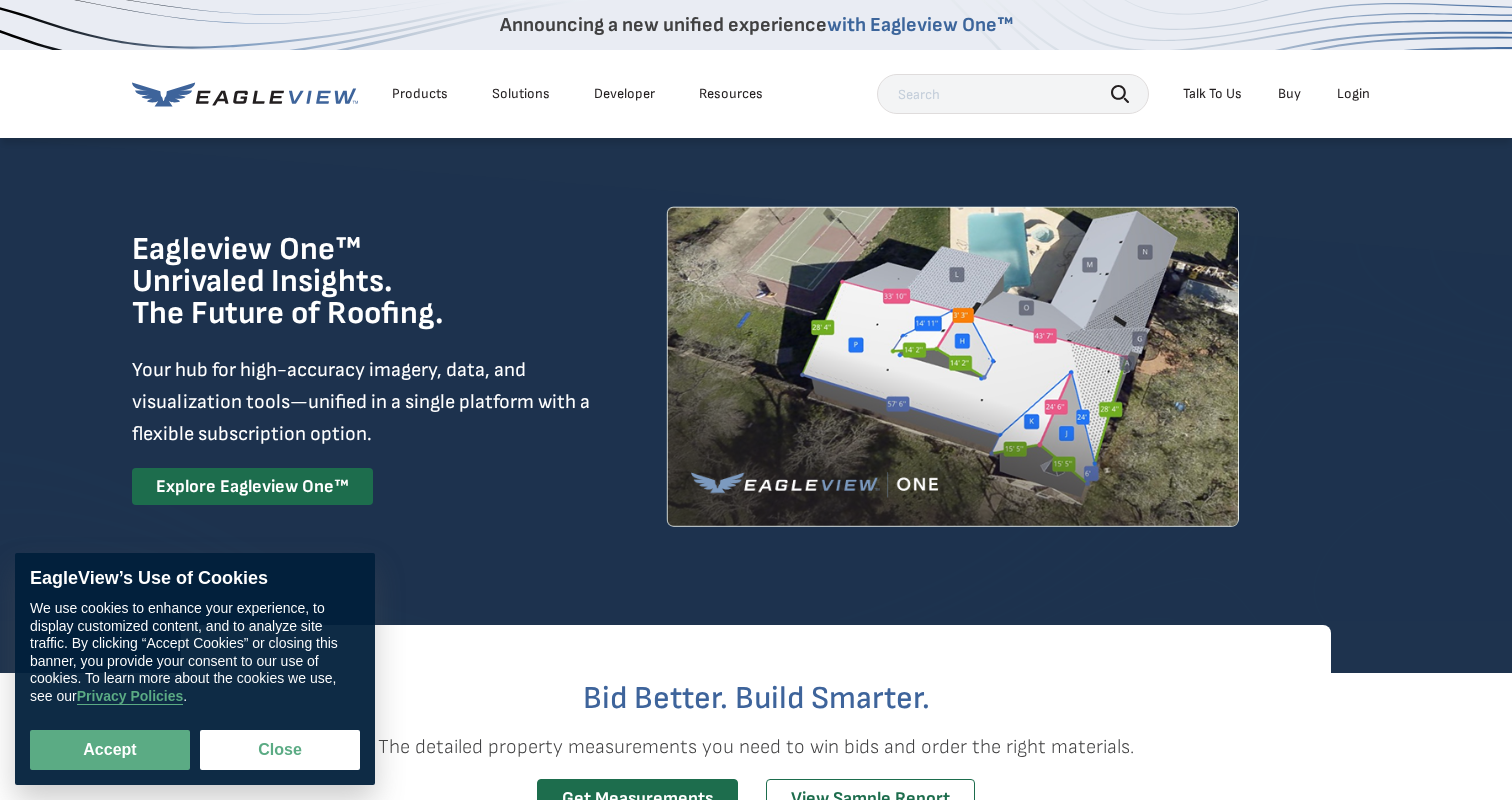 click on "Login" at bounding box center (1353, 94) 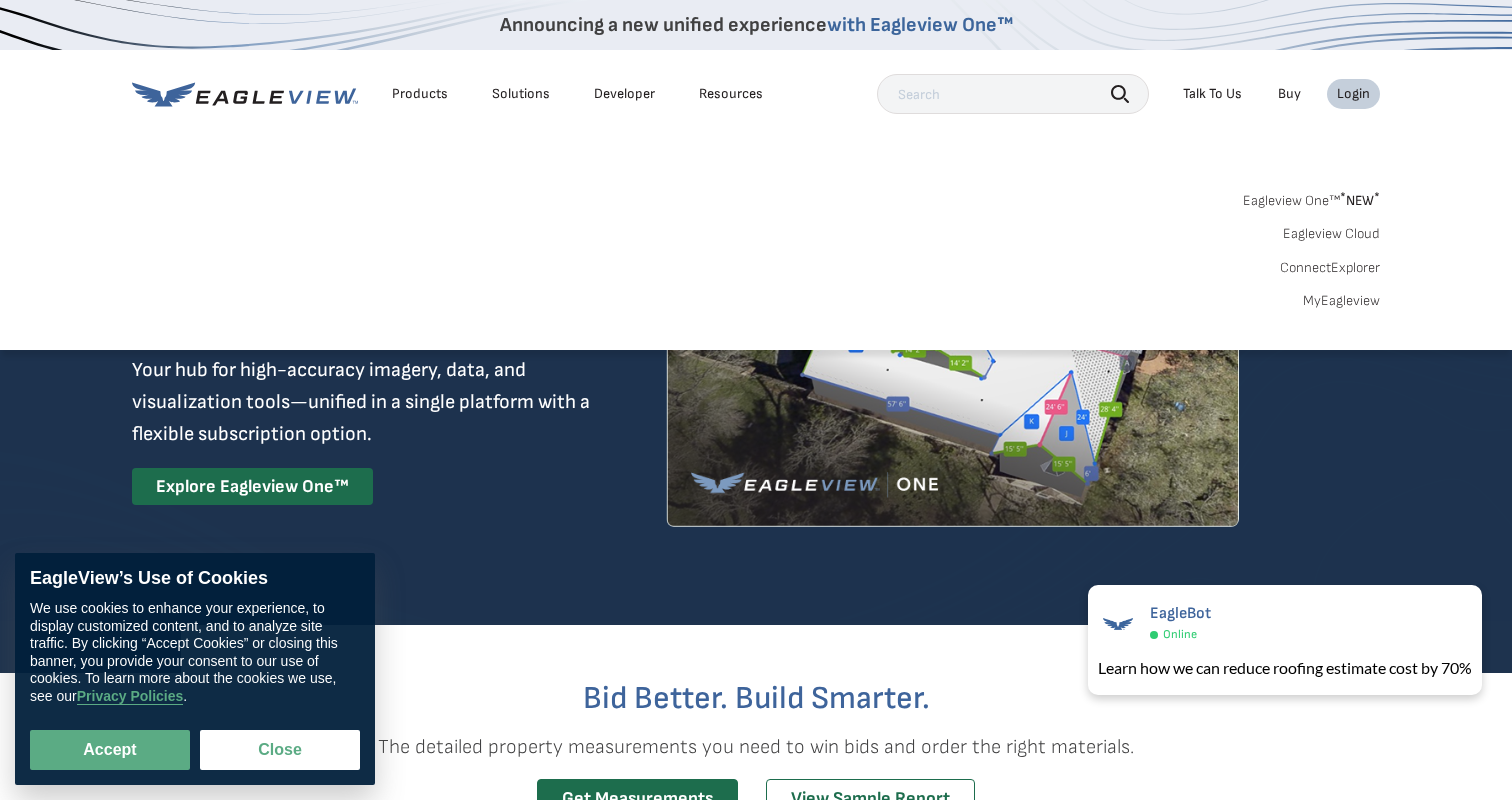 click on "Login" at bounding box center [1353, 94] 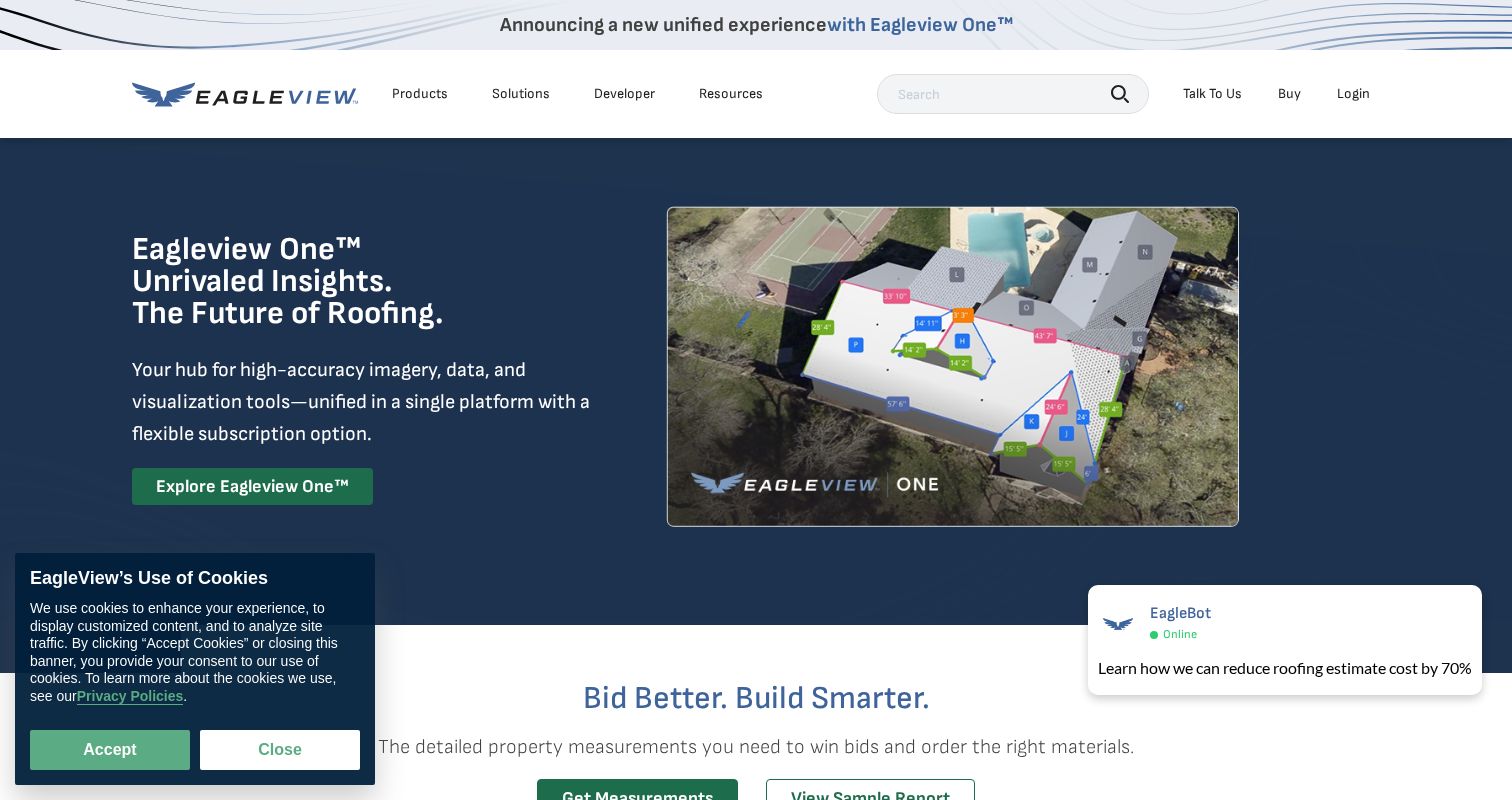 click on "Login" at bounding box center (1353, 94) 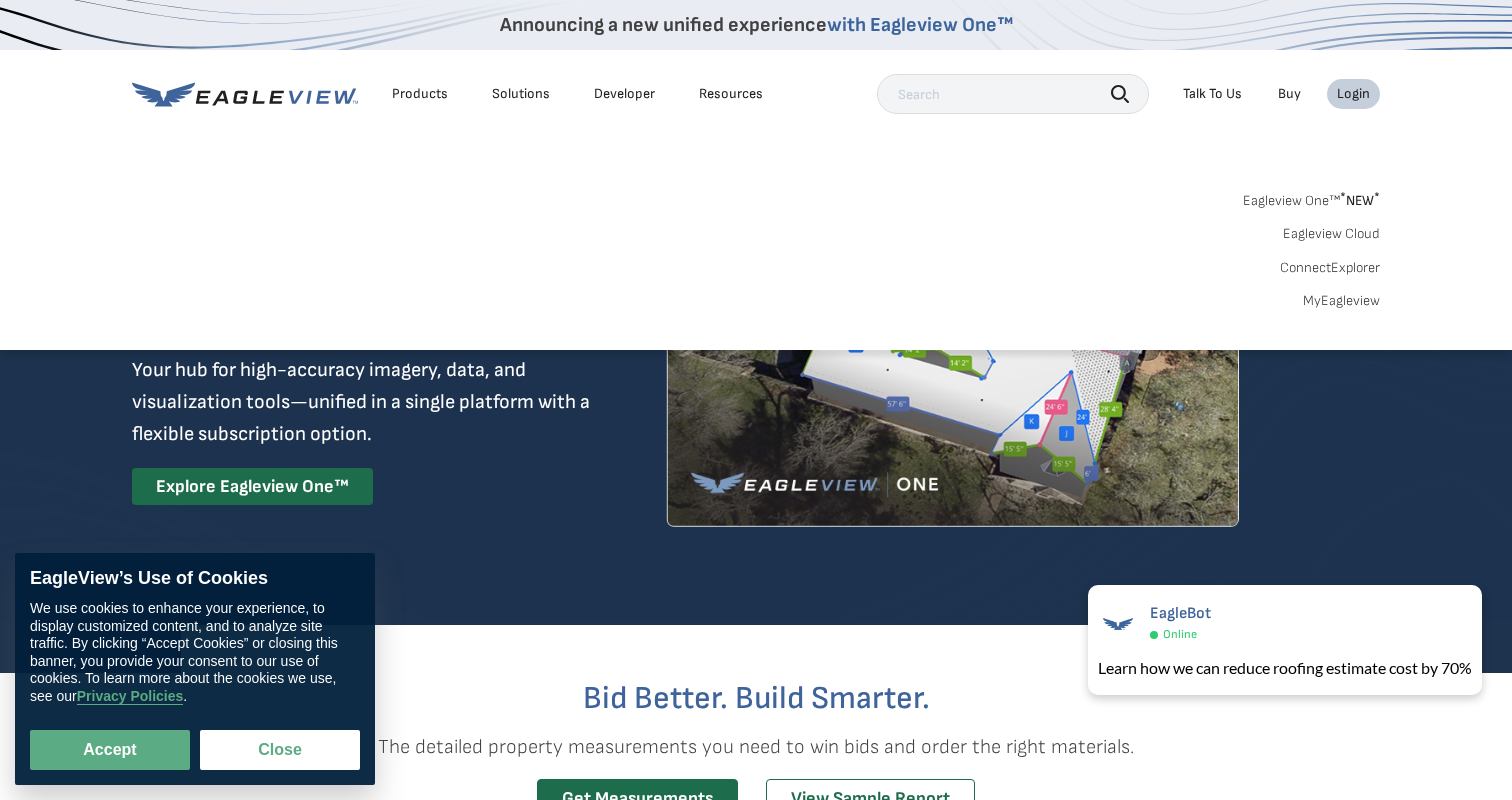 click on "Login" at bounding box center (1353, 94) 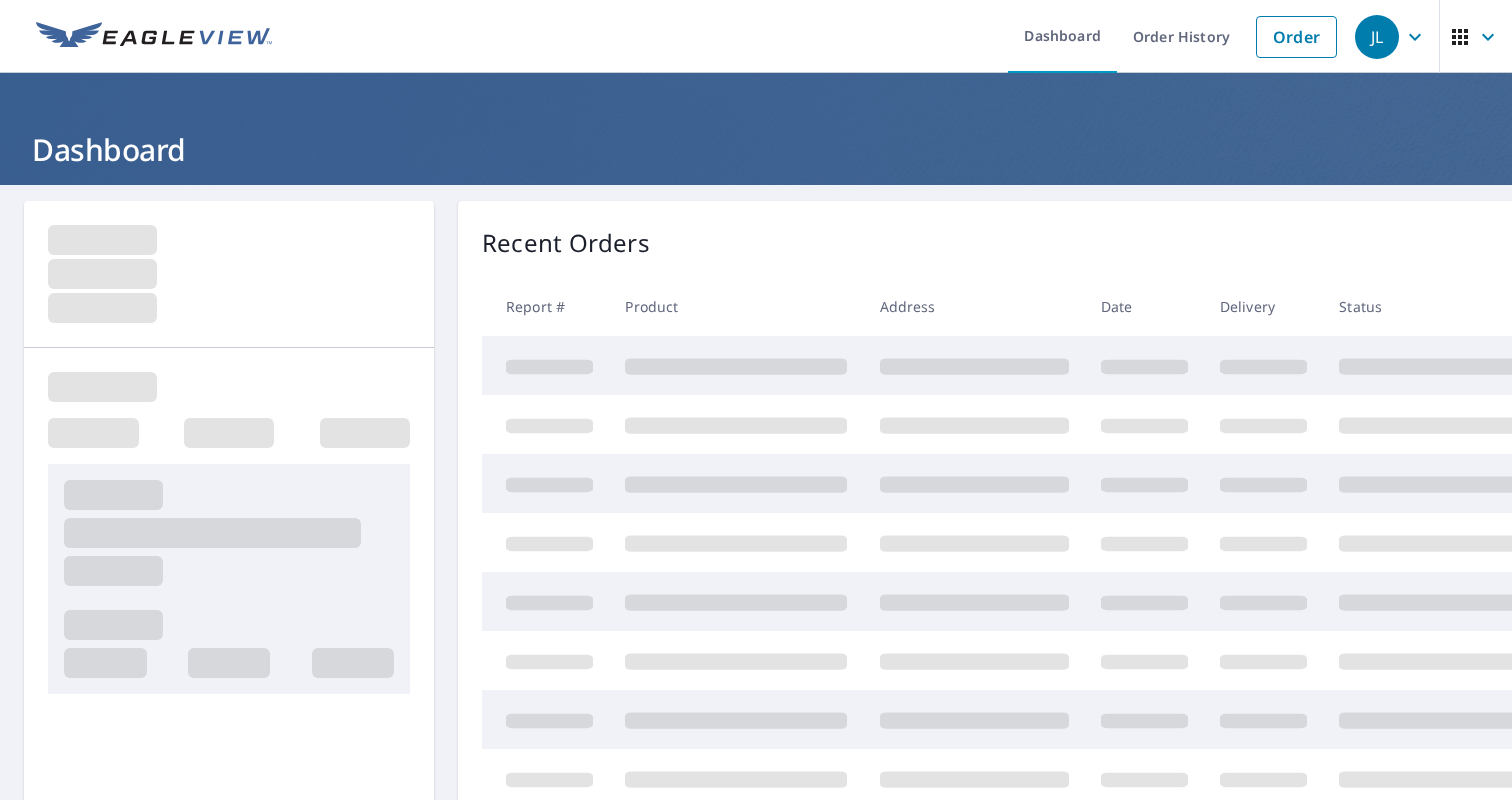 scroll, scrollTop: 0, scrollLeft: 0, axis: both 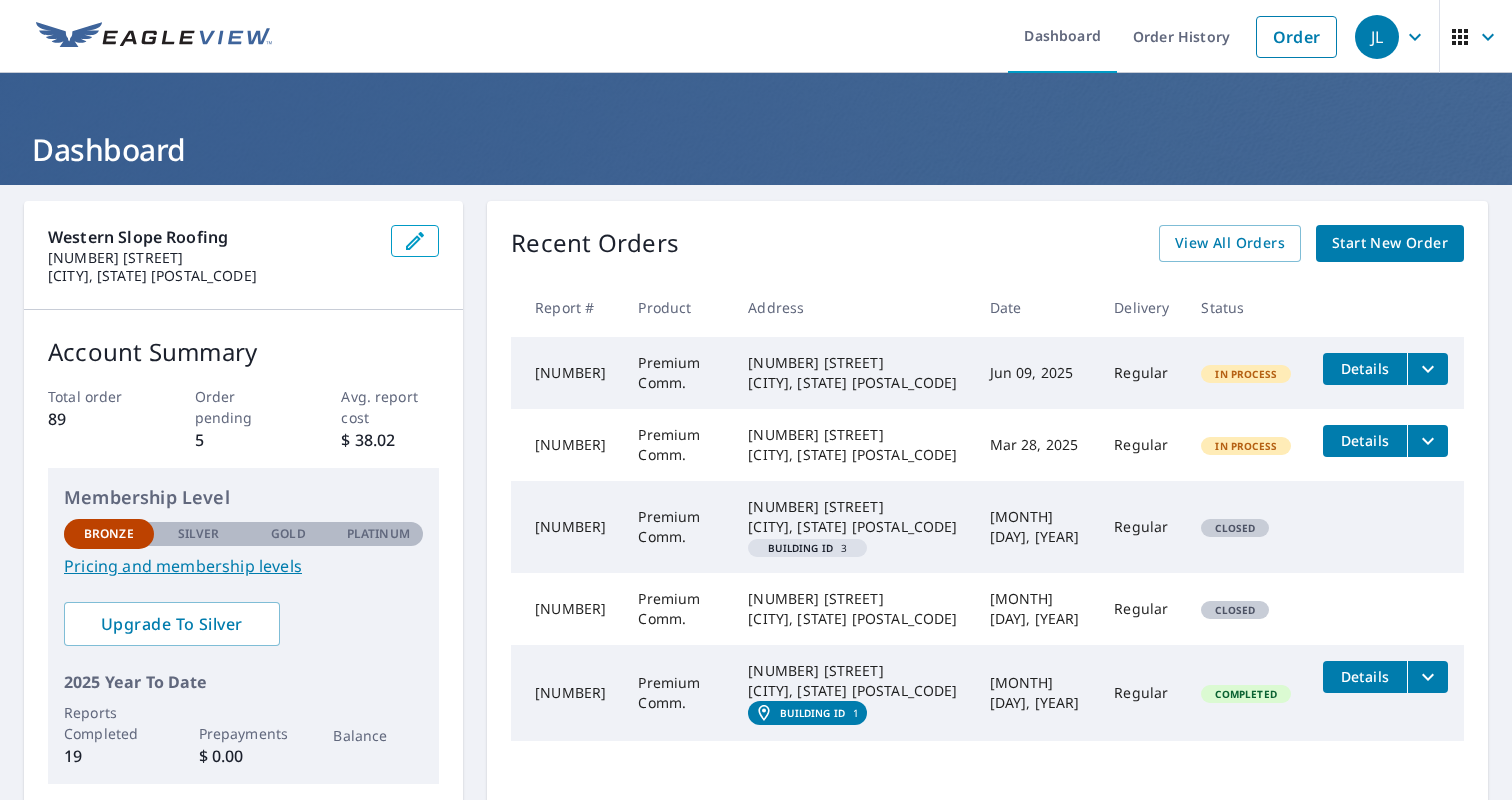 click on "Start New Order" at bounding box center [1390, 243] 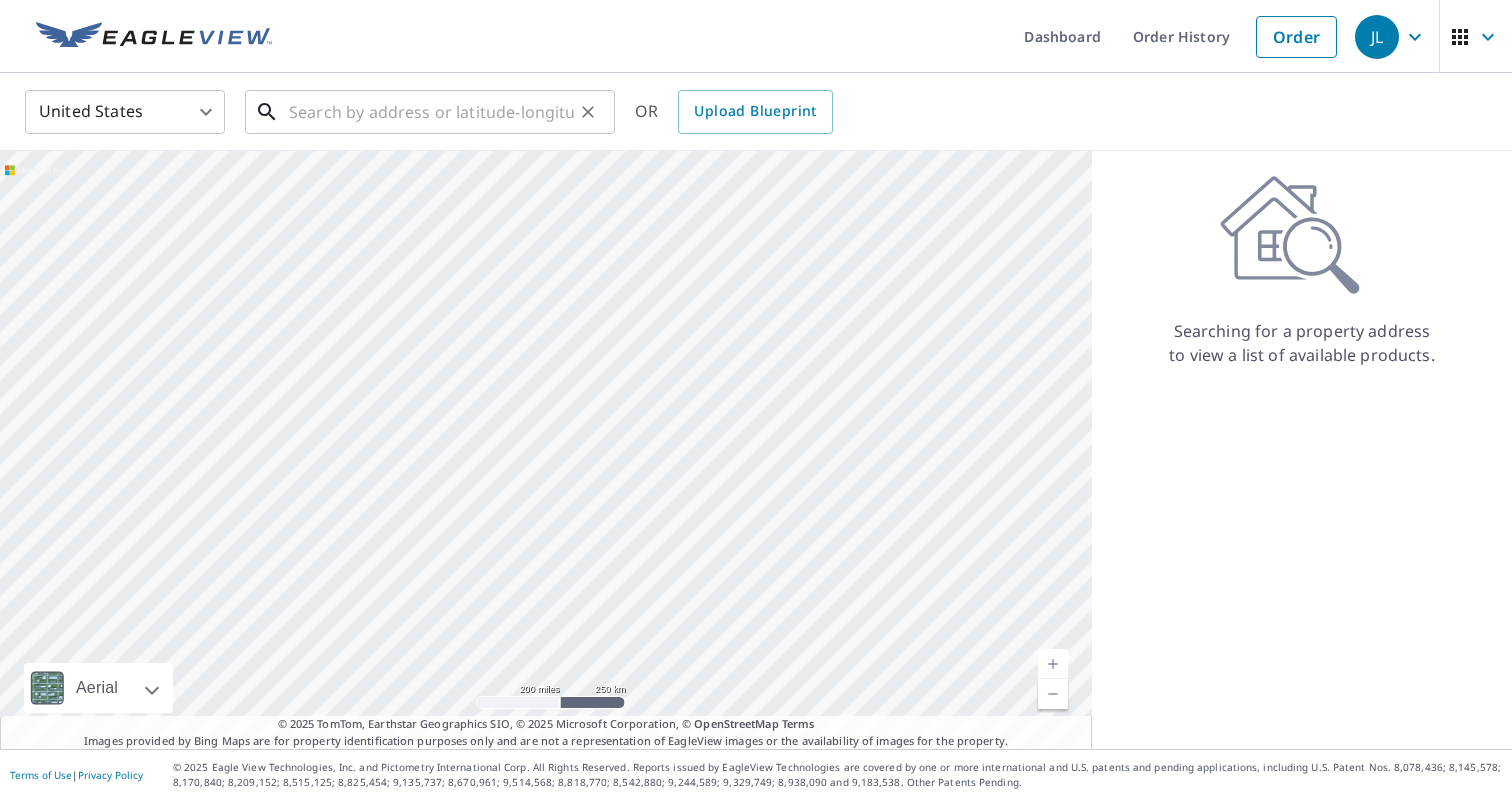click at bounding box center (431, 112) 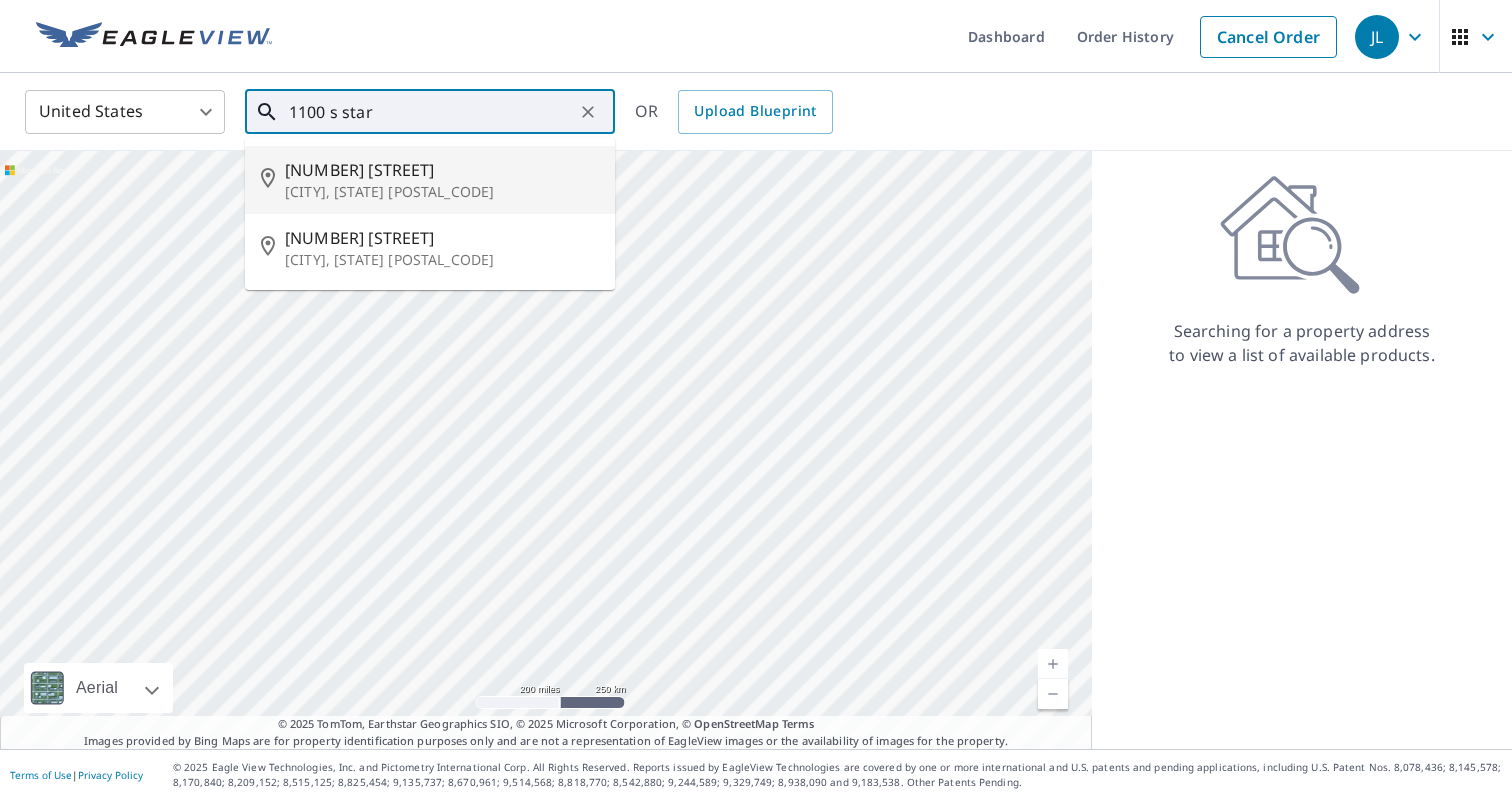 click on "[CITY], [STATE] [POSTAL_CODE]" at bounding box center (442, 192) 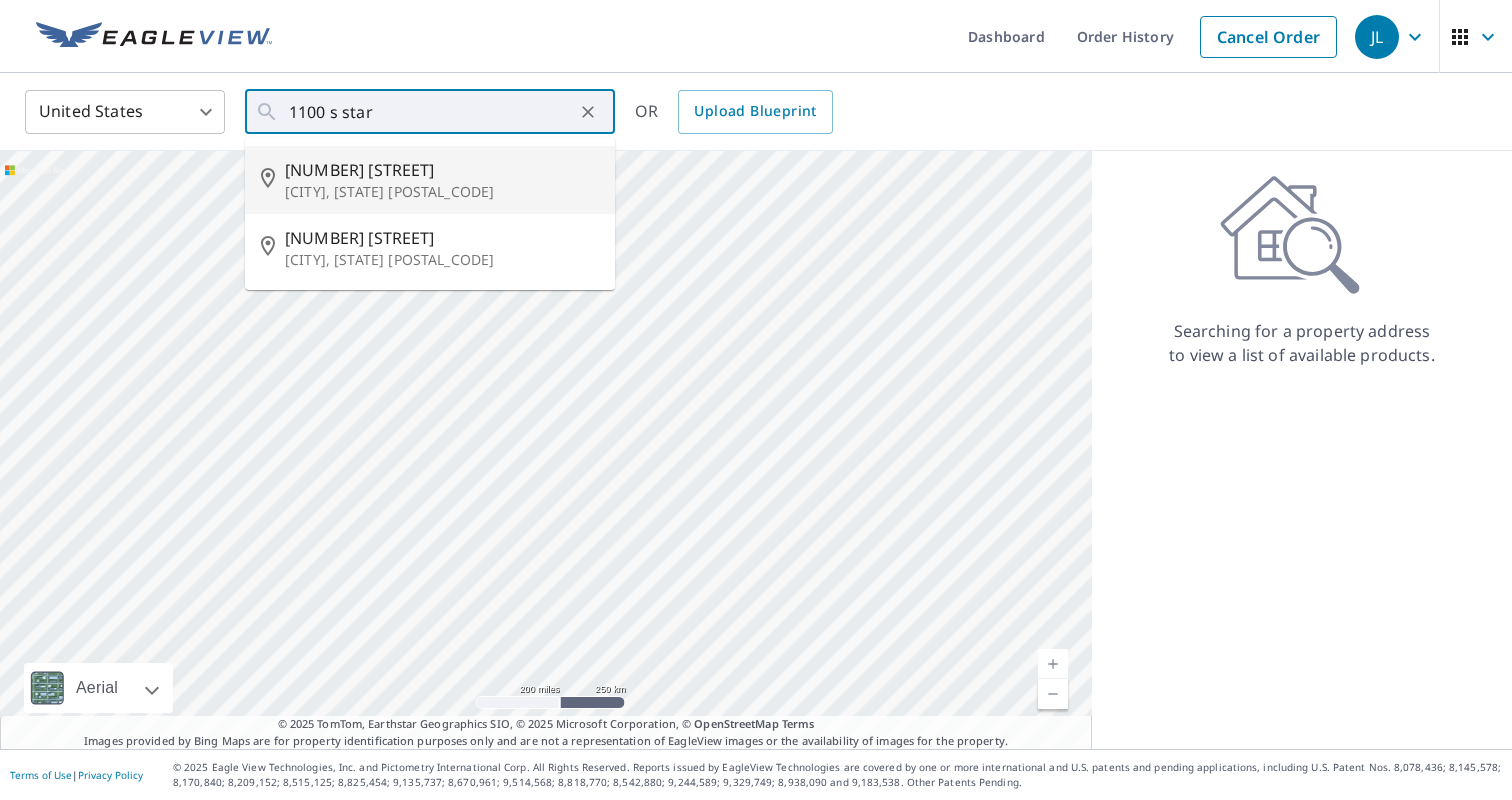 type on "[NUMBER] [STREET] [CITY], [STATE] [POSTAL_CODE]" 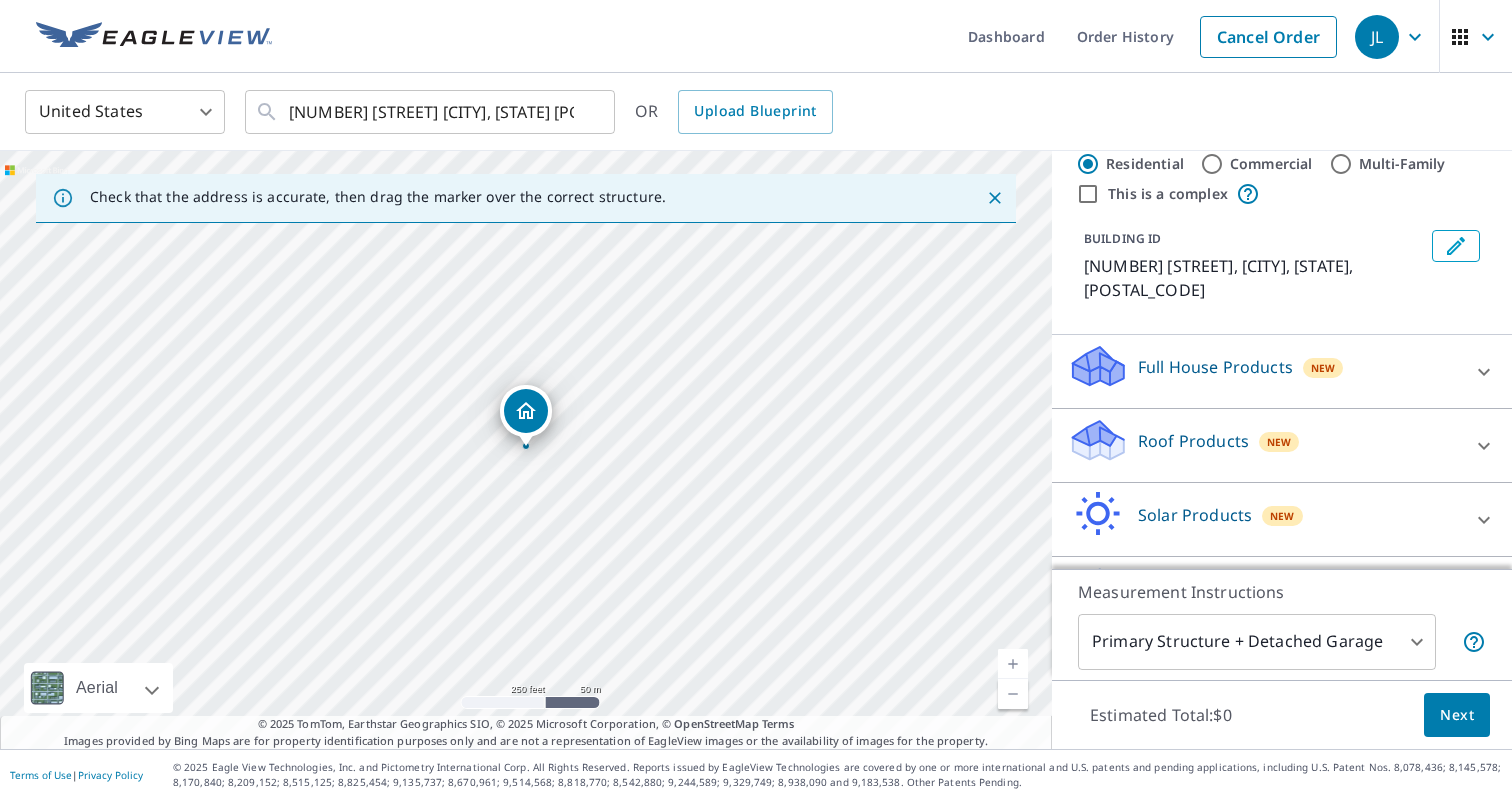 scroll, scrollTop: 85, scrollLeft: 0, axis: vertical 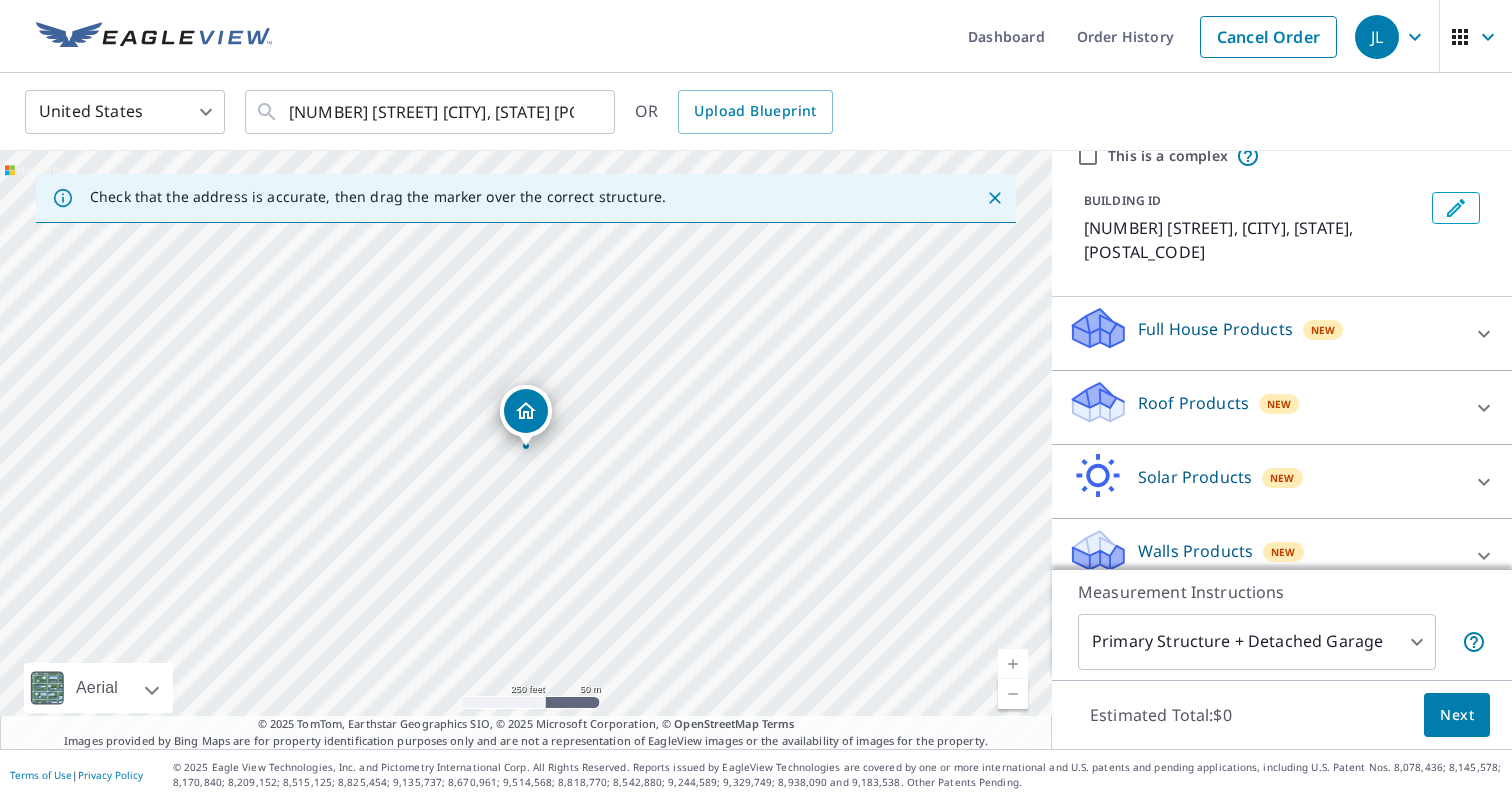 click on "Roof Products" at bounding box center (1193, 403) 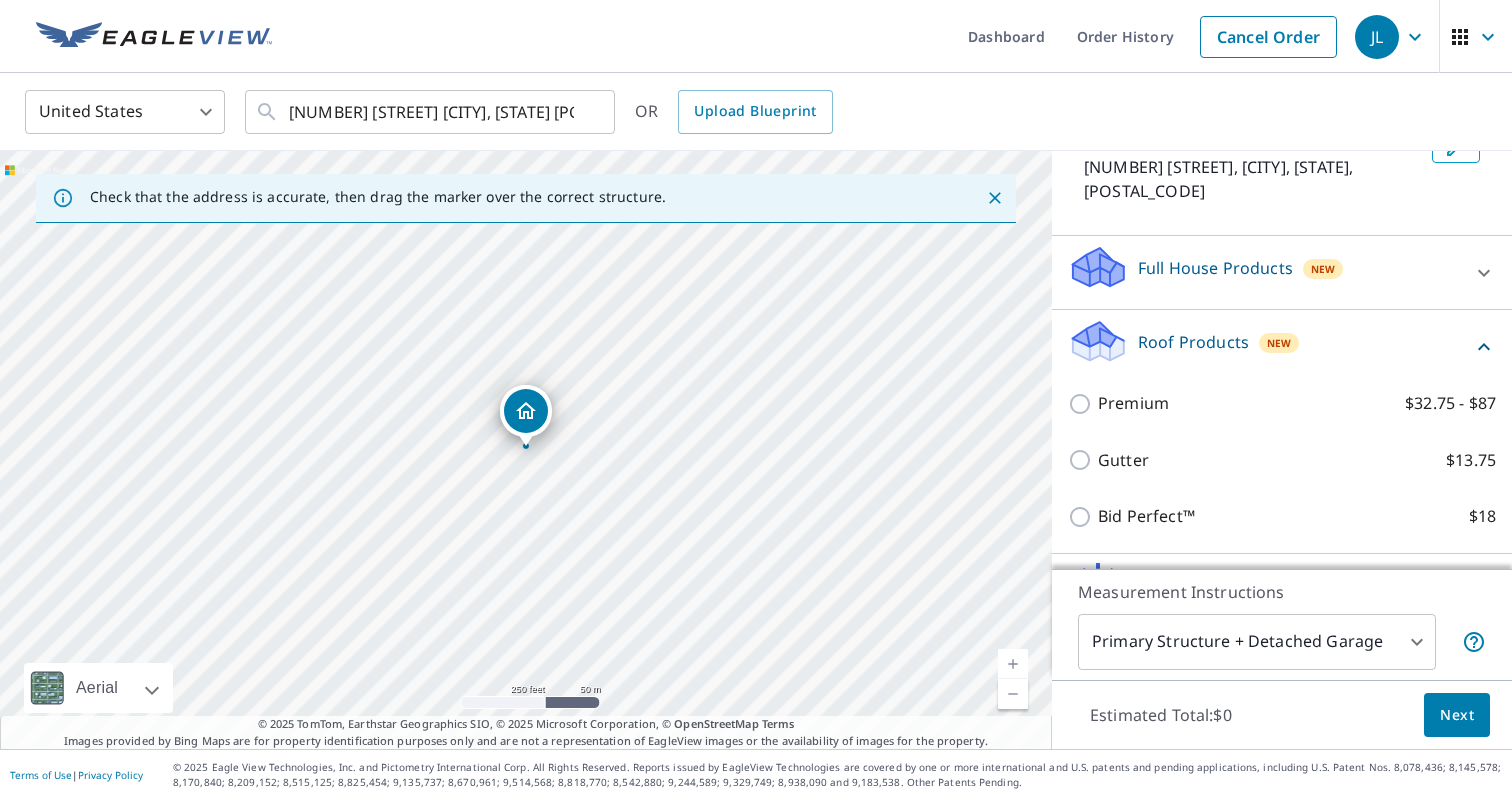 scroll, scrollTop: 209, scrollLeft: 0, axis: vertical 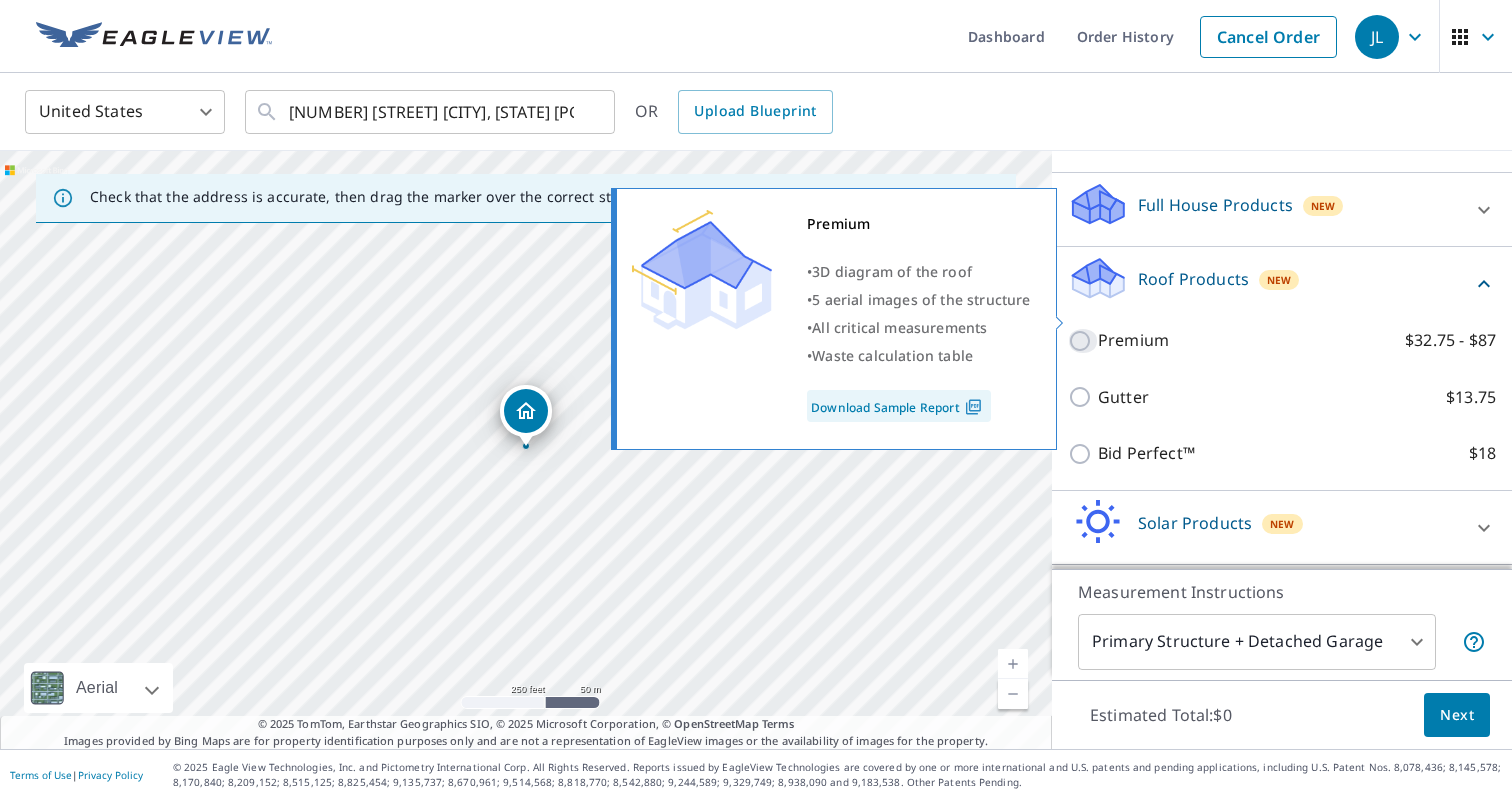 click on "Premium $32.75 - $87" at bounding box center (1083, 341) 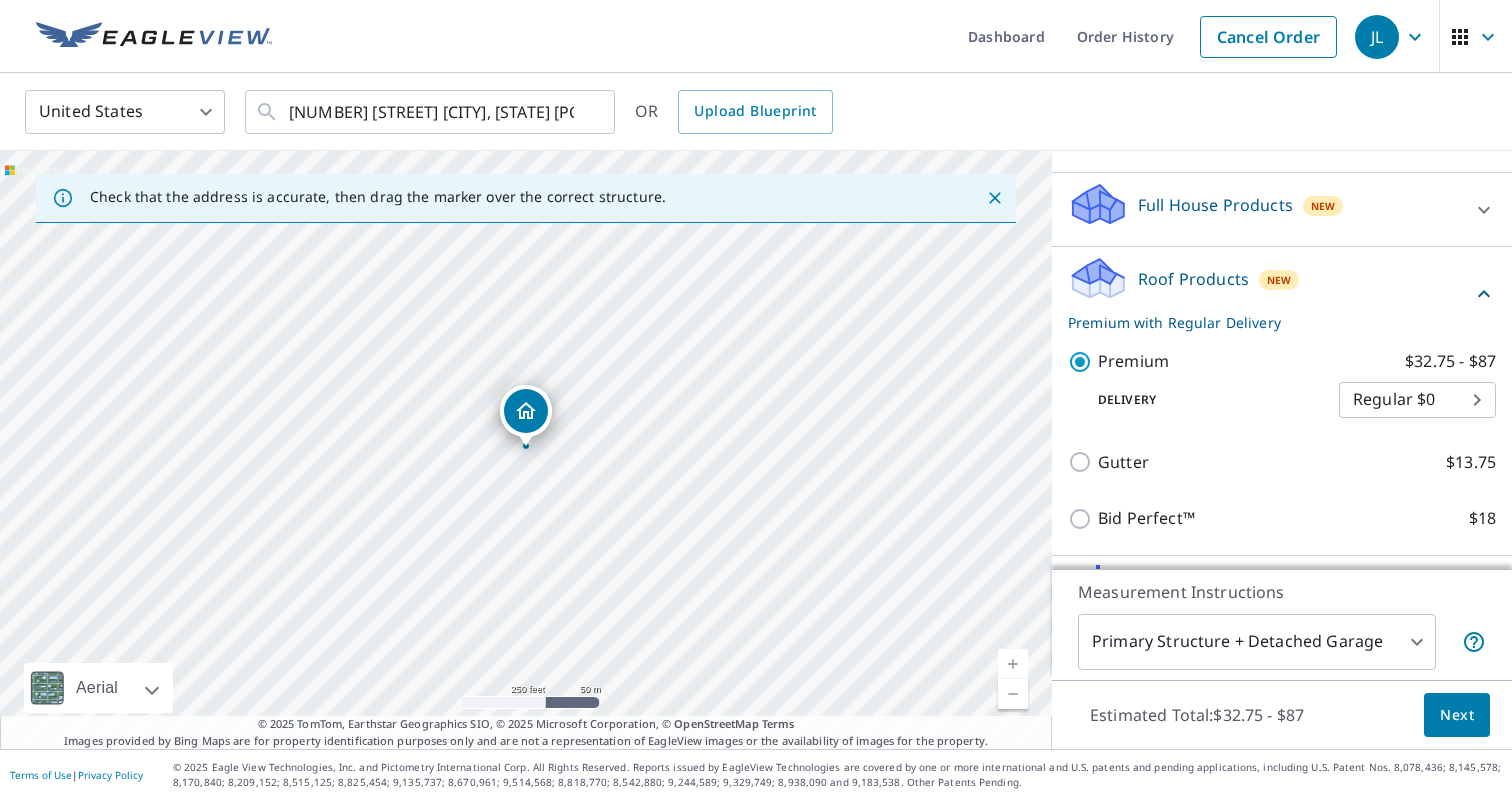click on "[NUMBER] [STREET] [CITY], [STATE] [POSTAL_CODE] ... [YEAR] ... [YEAR] ... [YEAR]" at bounding box center (756, 400) 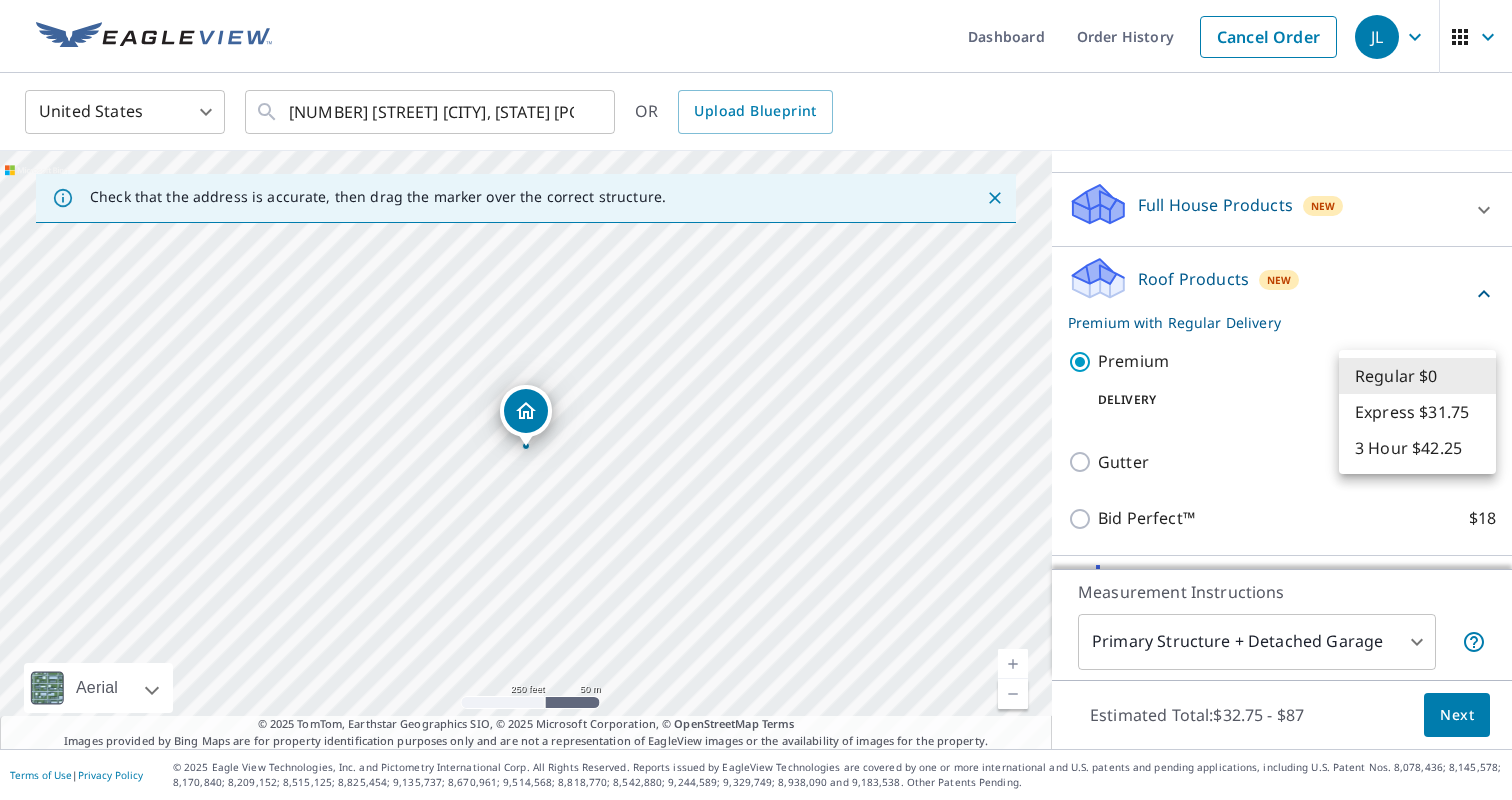 click on "Regular $0" at bounding box center [1417, 376] 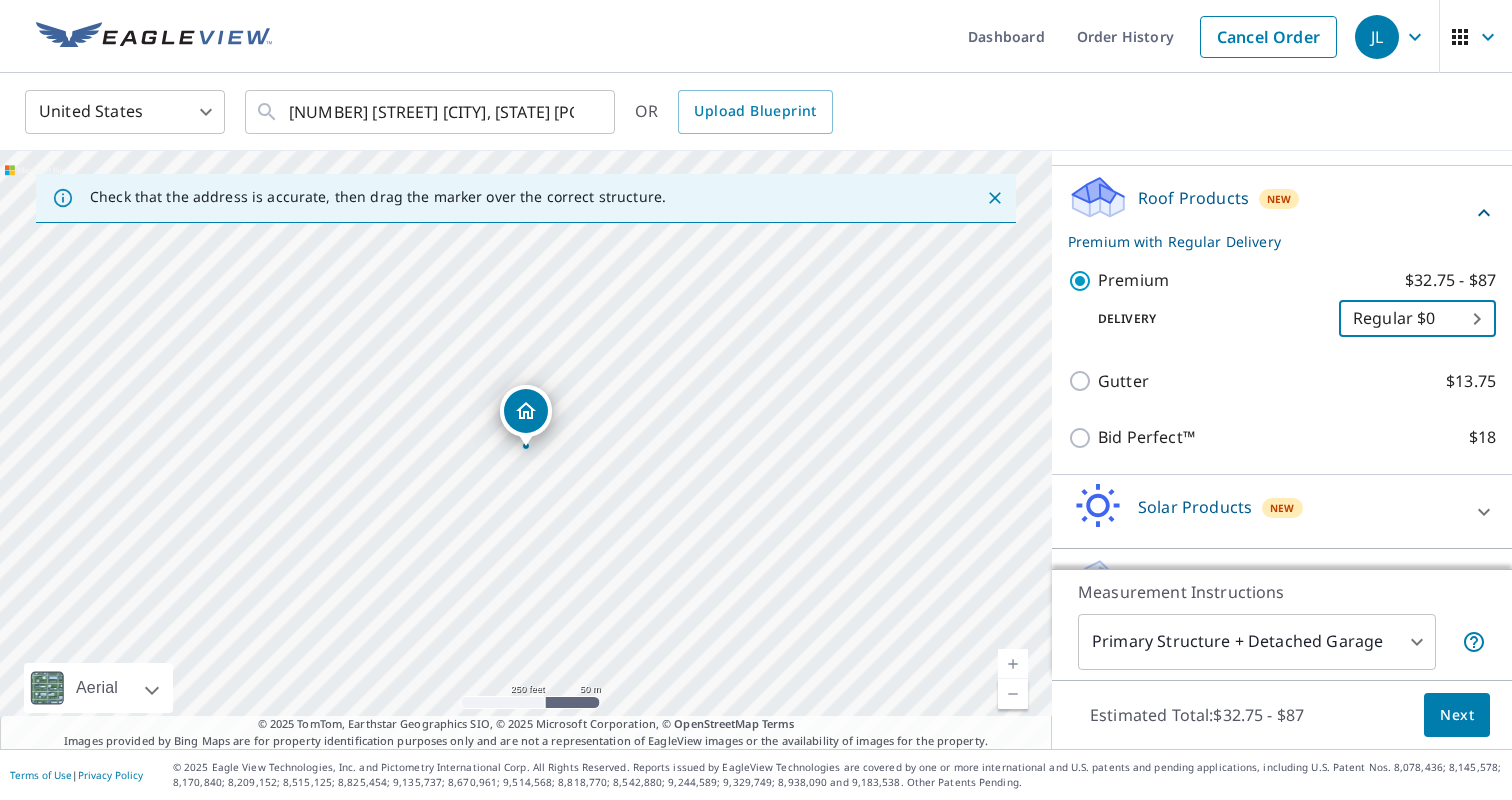 scroll, scrollTop: 322, scrollLeft: 0, axis: vertical 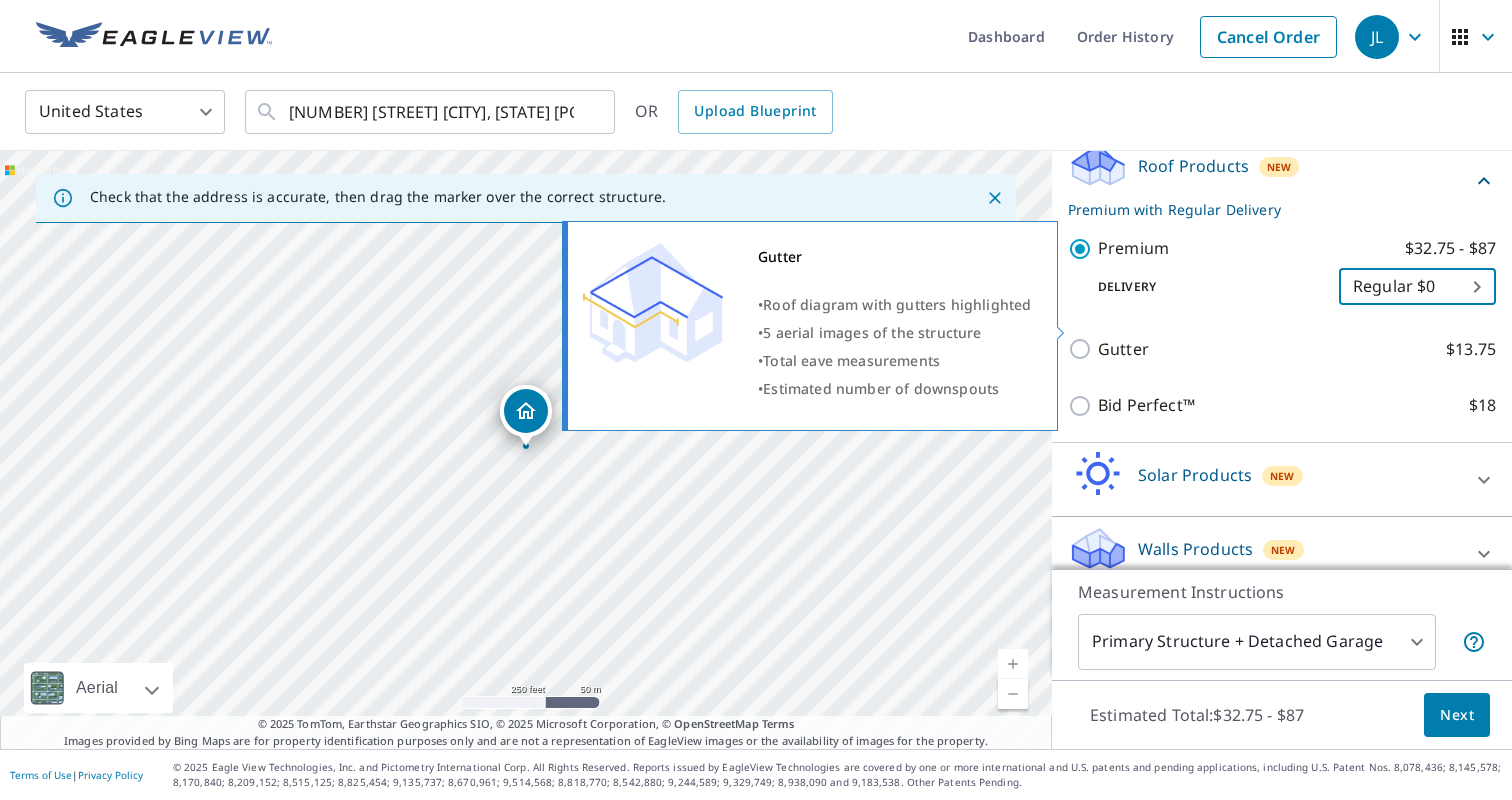 click on "Gutter $13.75" at bounding box center (1083, 349) 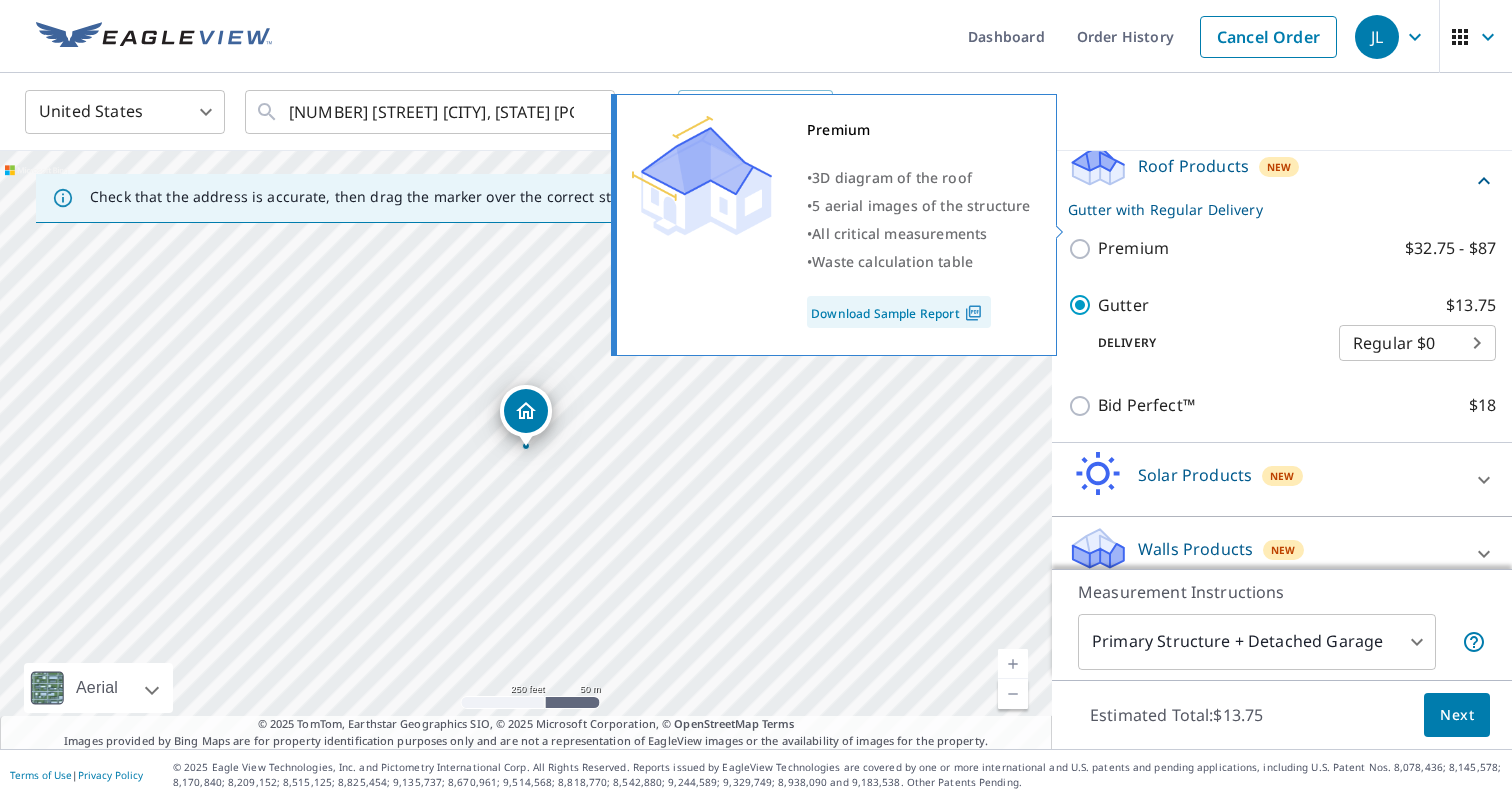 click on "Premium $32.75 - $87" at bounding box center [1083, 249] 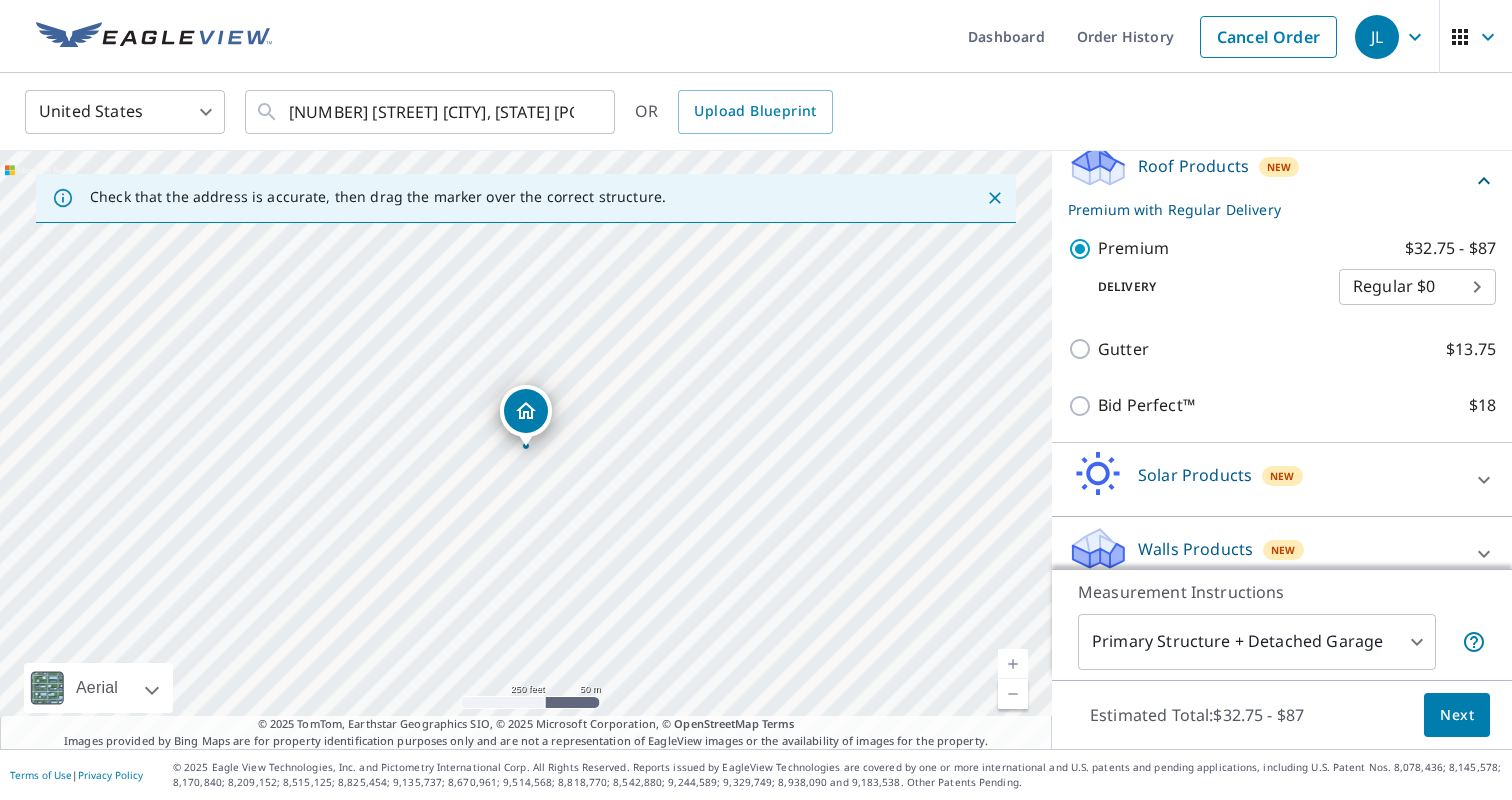 click on "[NUMBER] [STREET] [CITY], [STATE] [POSTAL_CODE] ... [YEAR] ... [YEAR] ... [YEAR]" at bounding box center [756, 400] 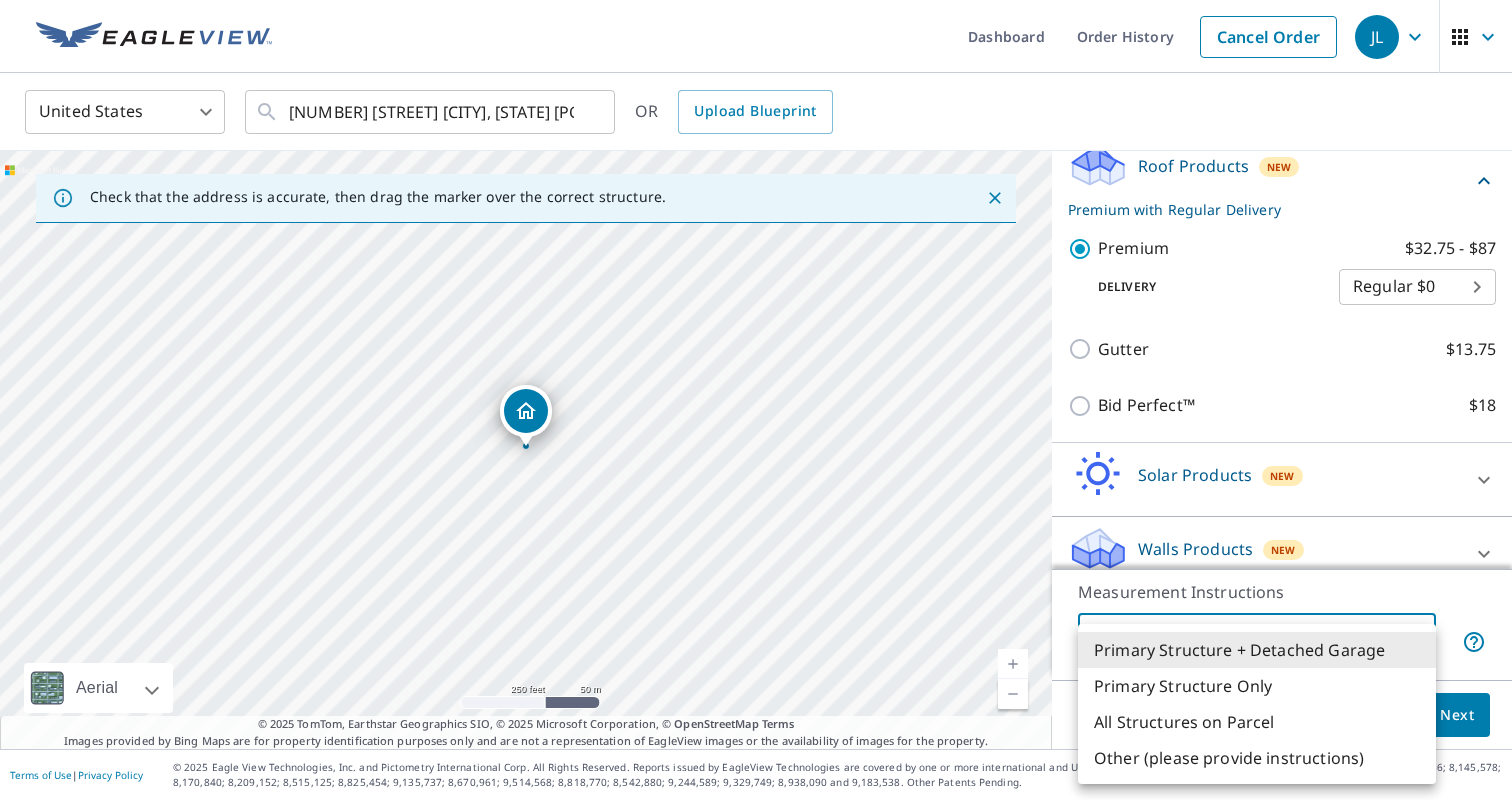 click on "All Structures on Parcel" at bounding box center (1257, 722) 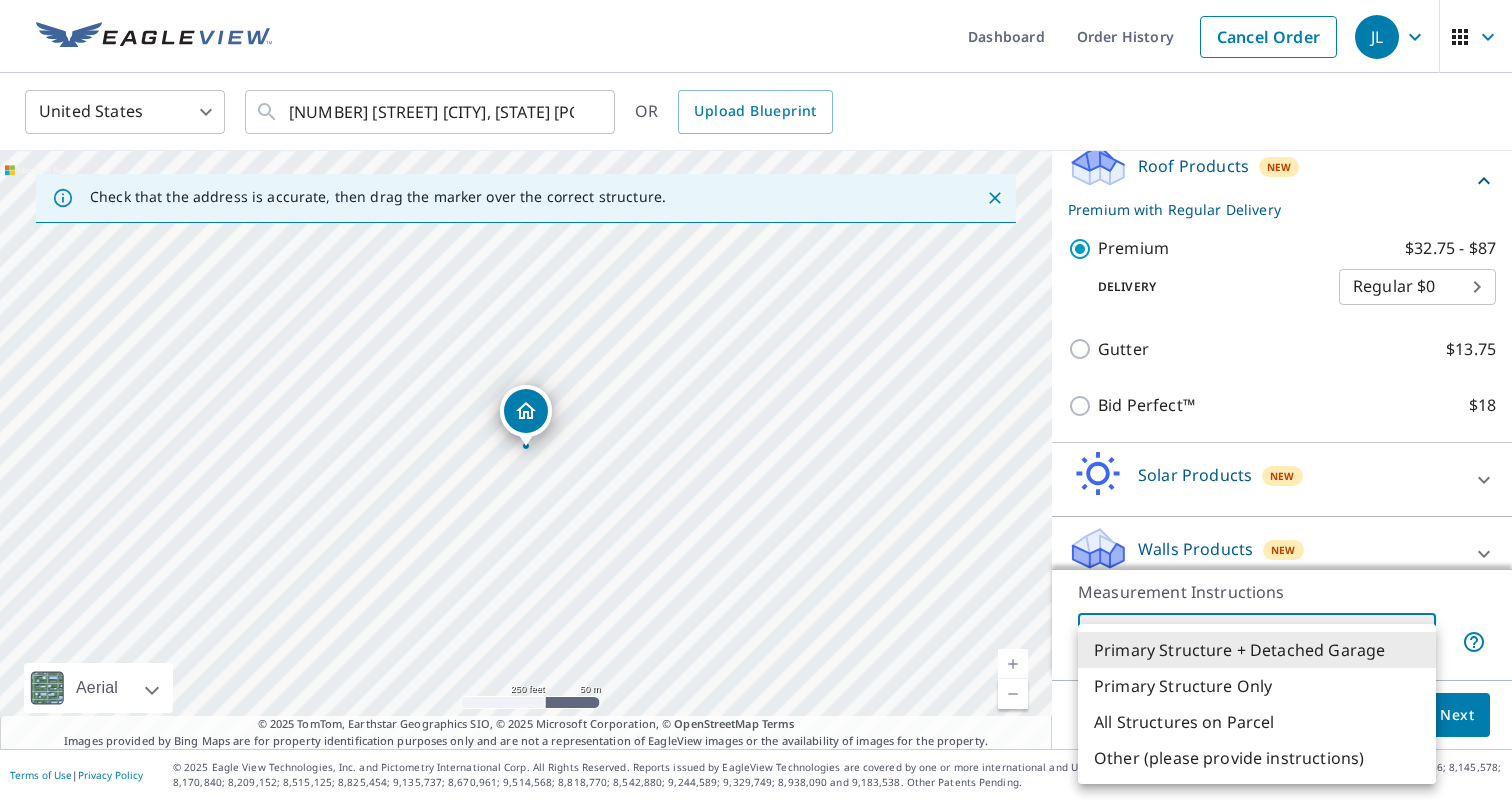 type on "3" 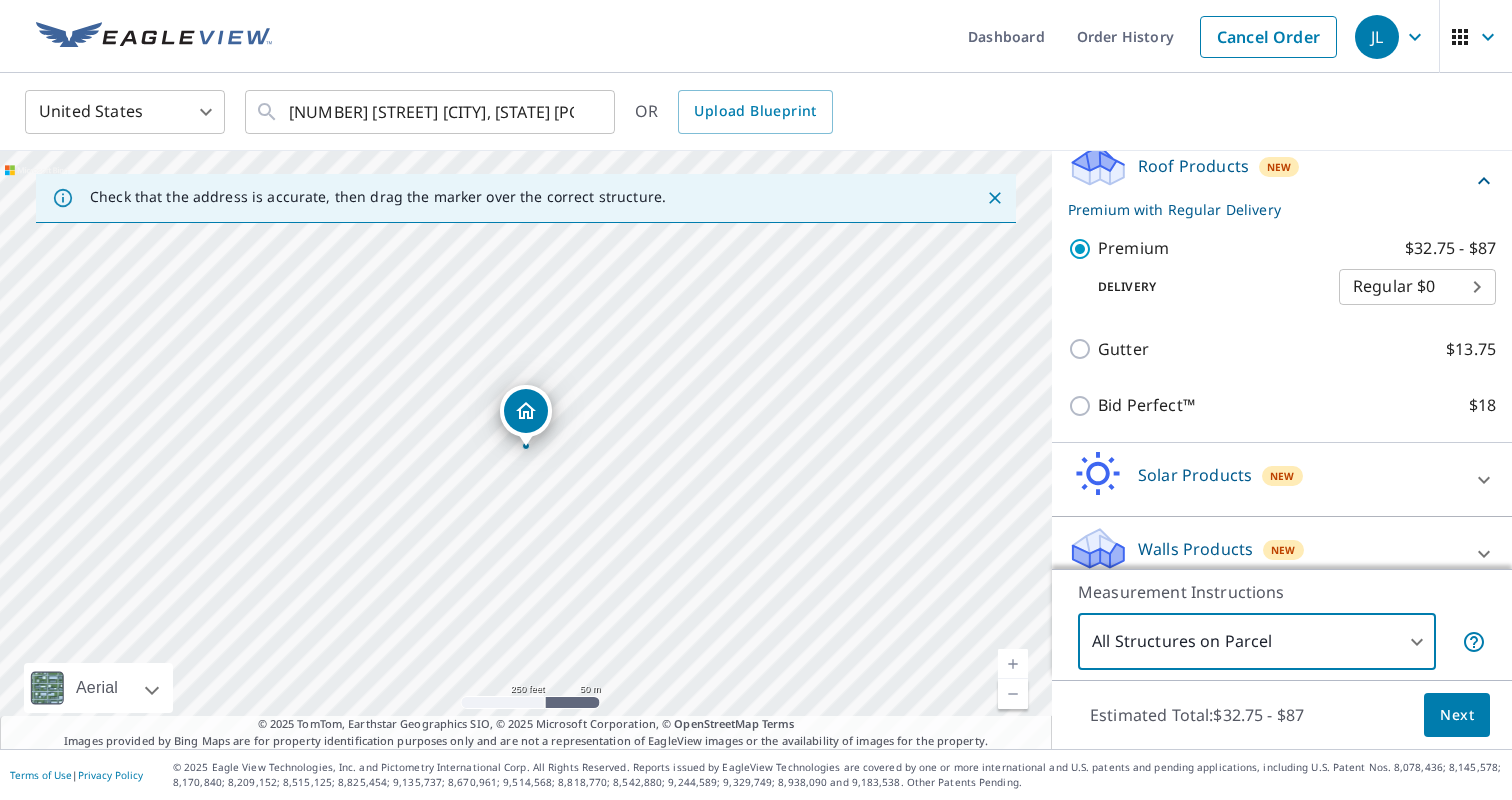click on "Next" at bounding box center (1457, 715) 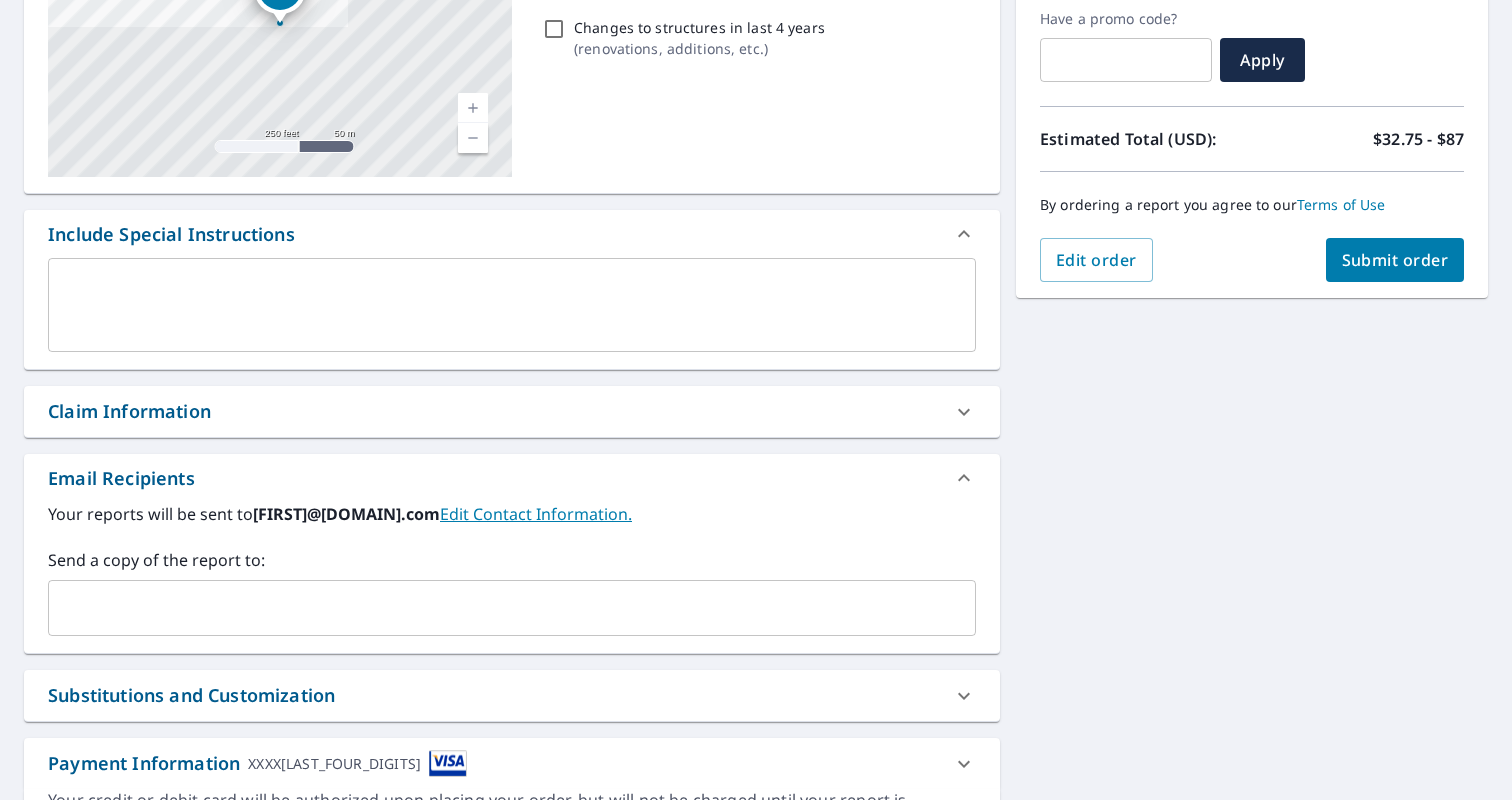 scroll, scrollTop: 459, scrollLeft: 0, axis: vertical 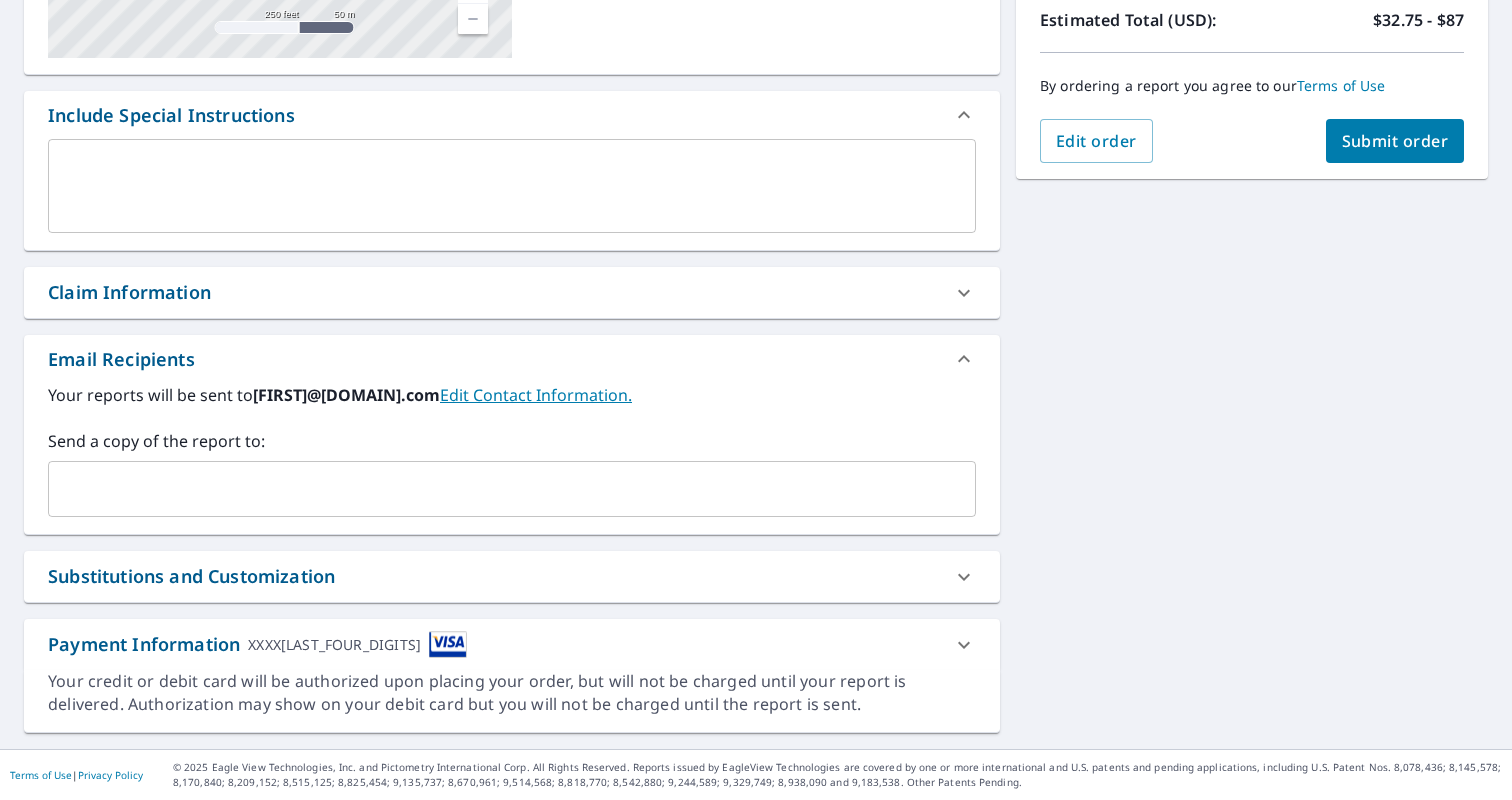 click 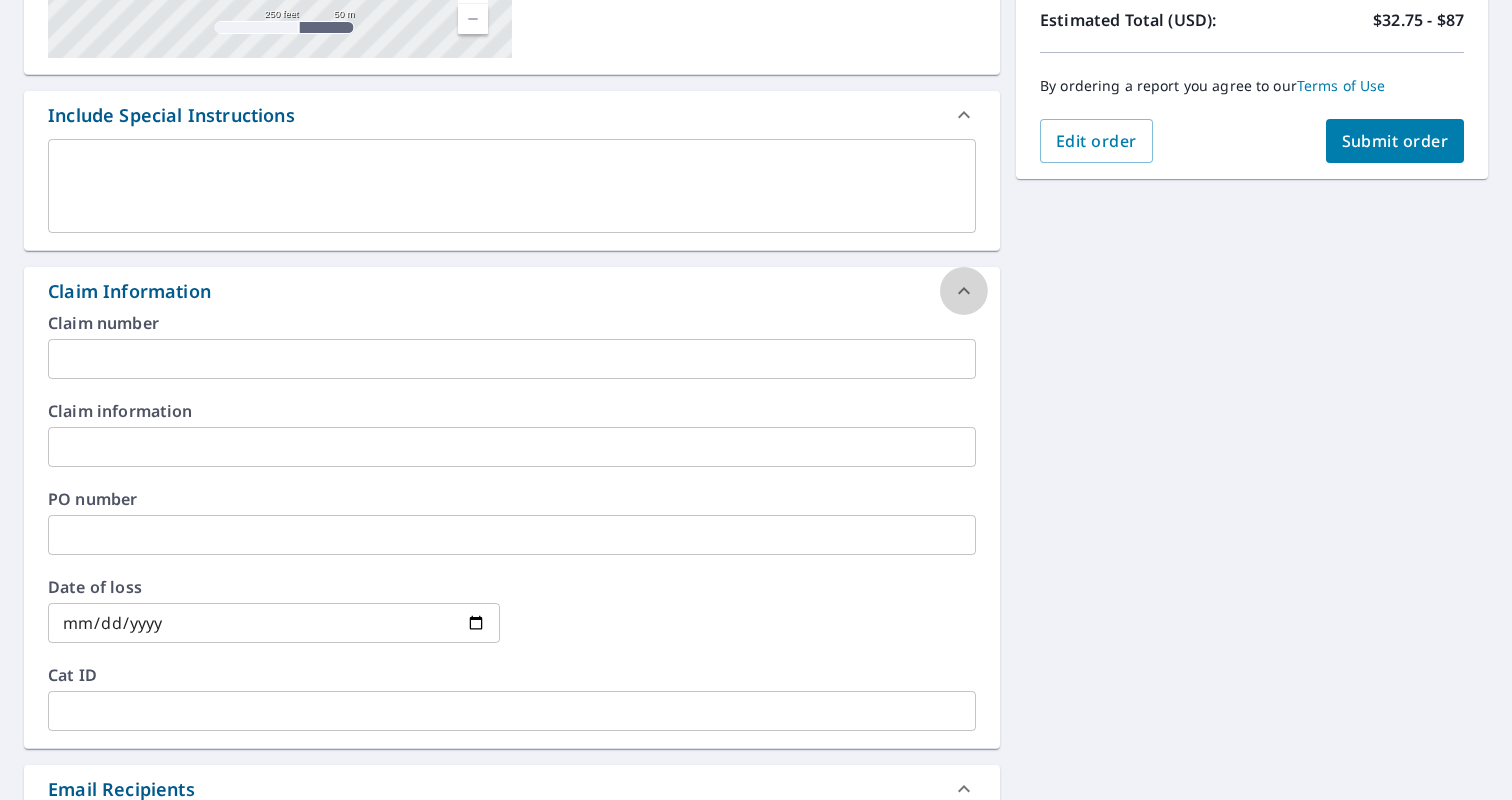 click 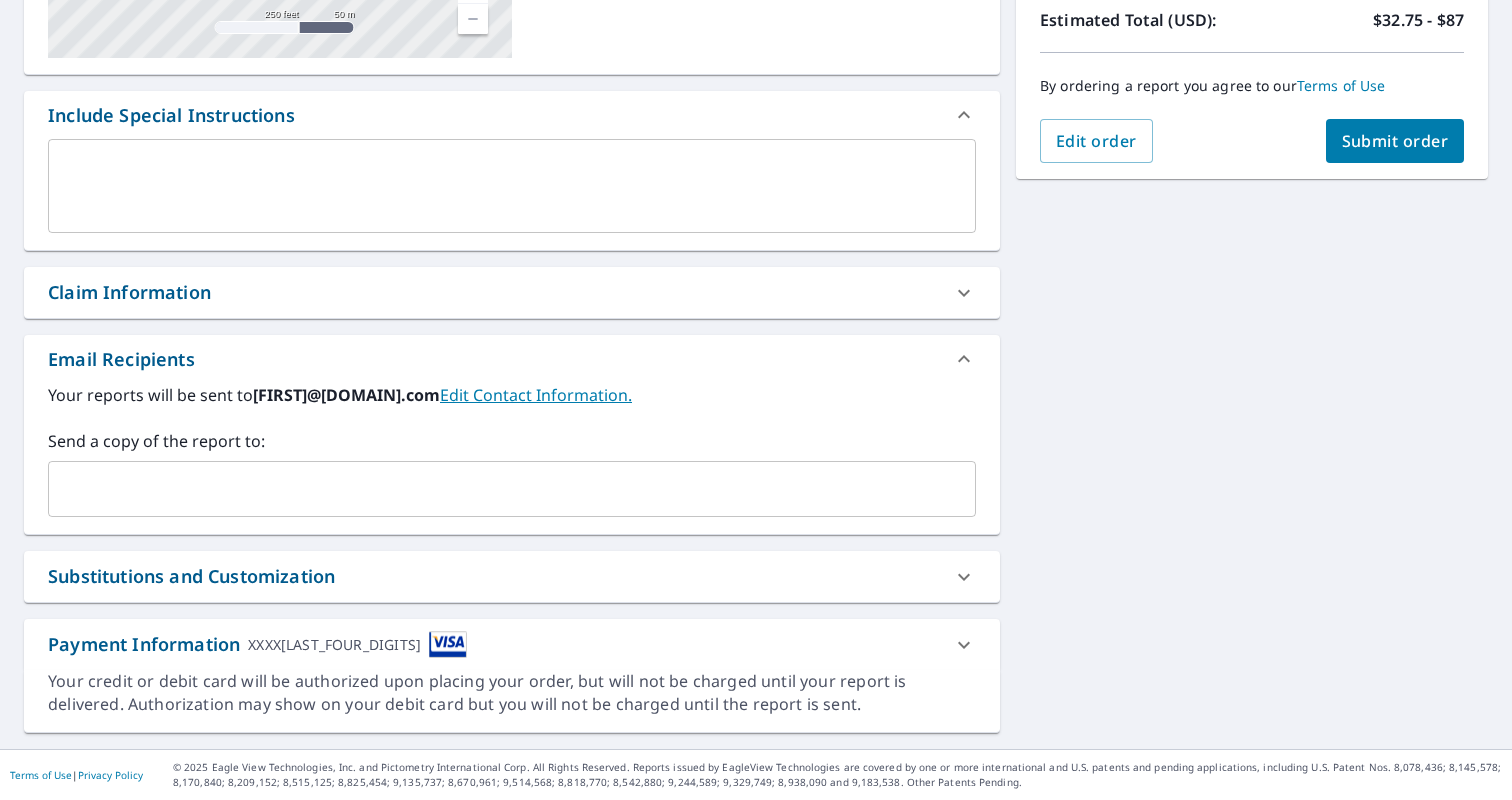 click 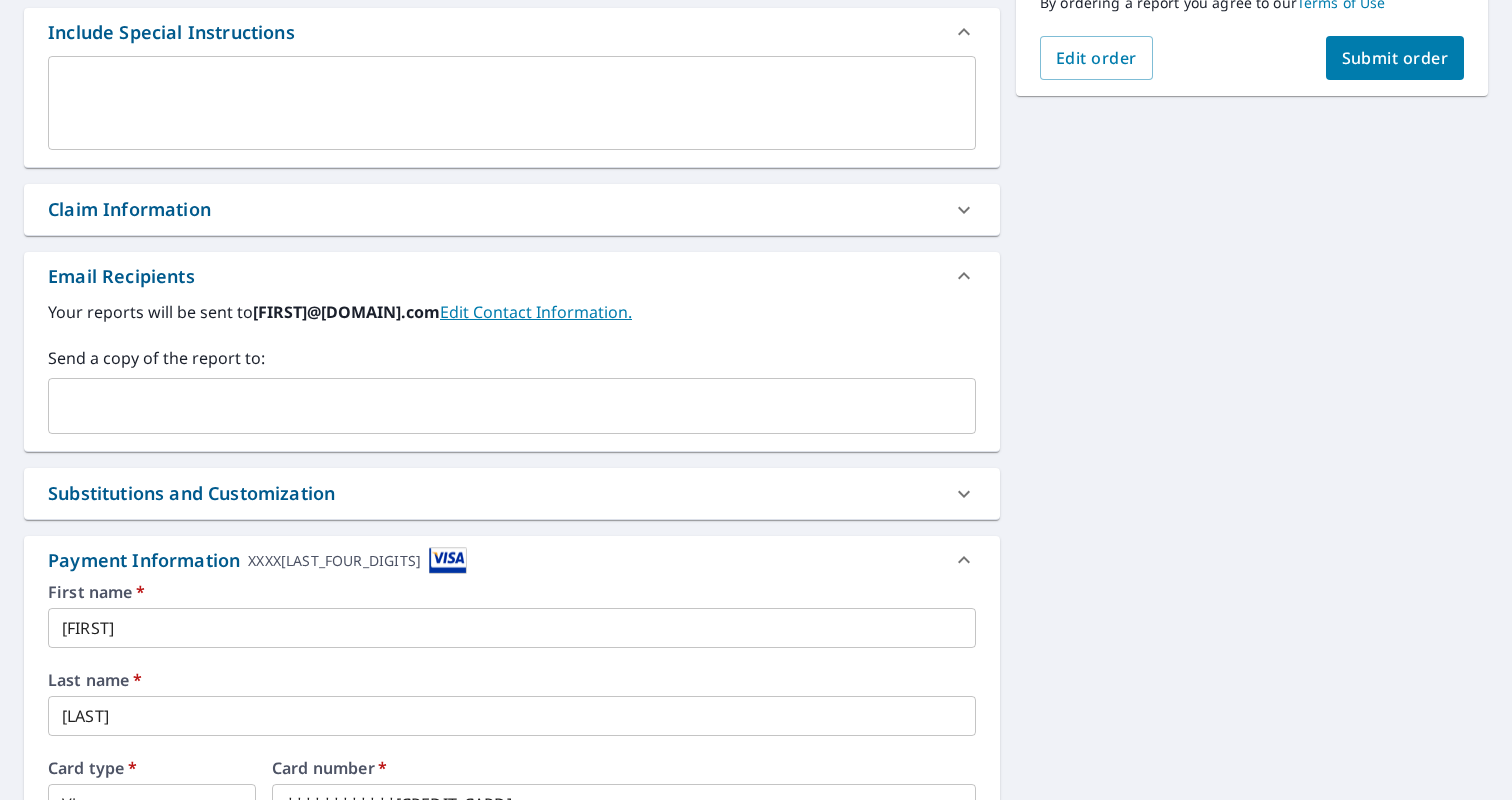 scroll, scrollTop: 707, scrollLeft: 0, axis: vertical 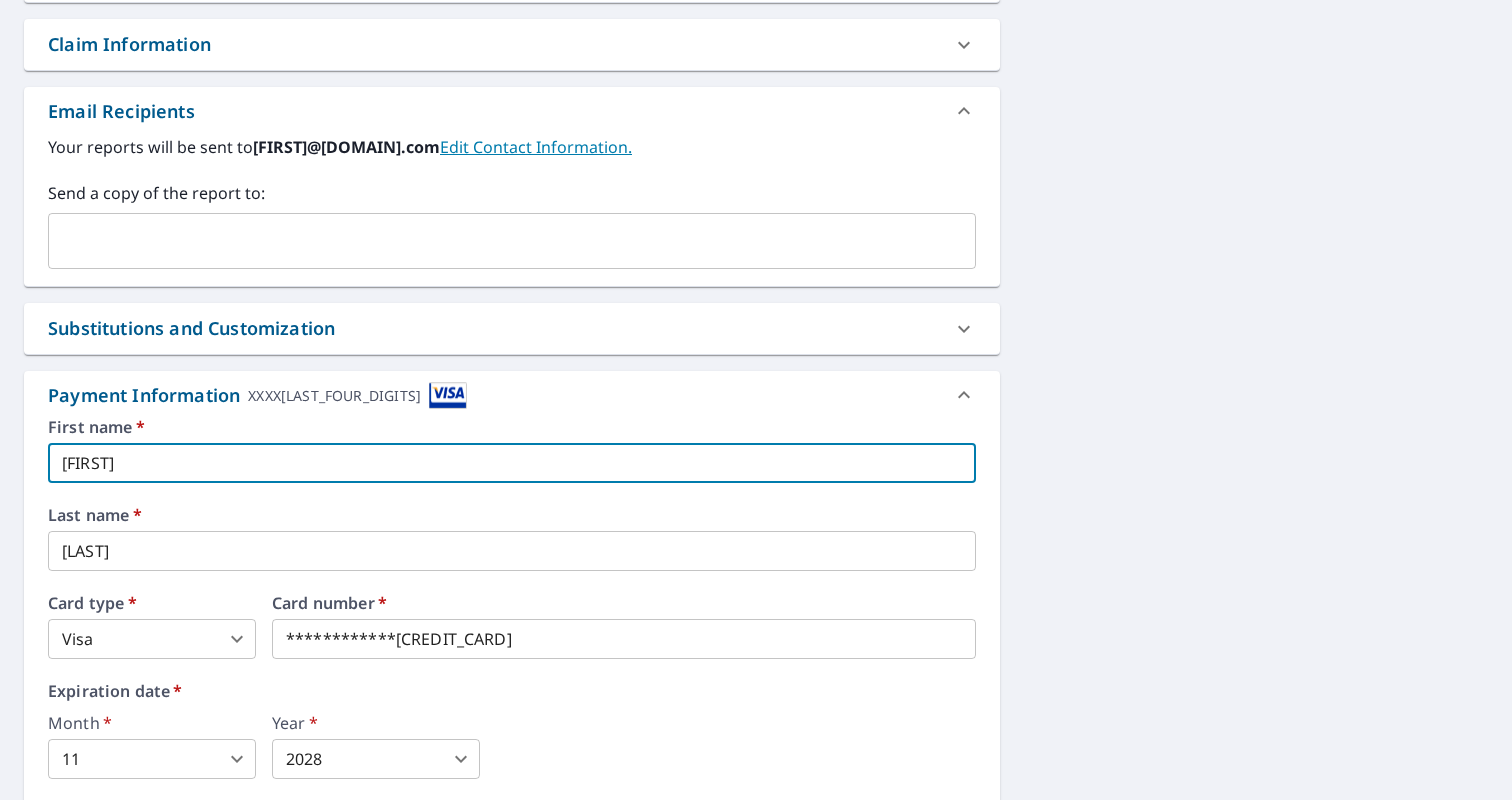 drag, startPoint x: 137, startPoint y: 457, endPoint x: 0, endPoint y: 457, distance: 137 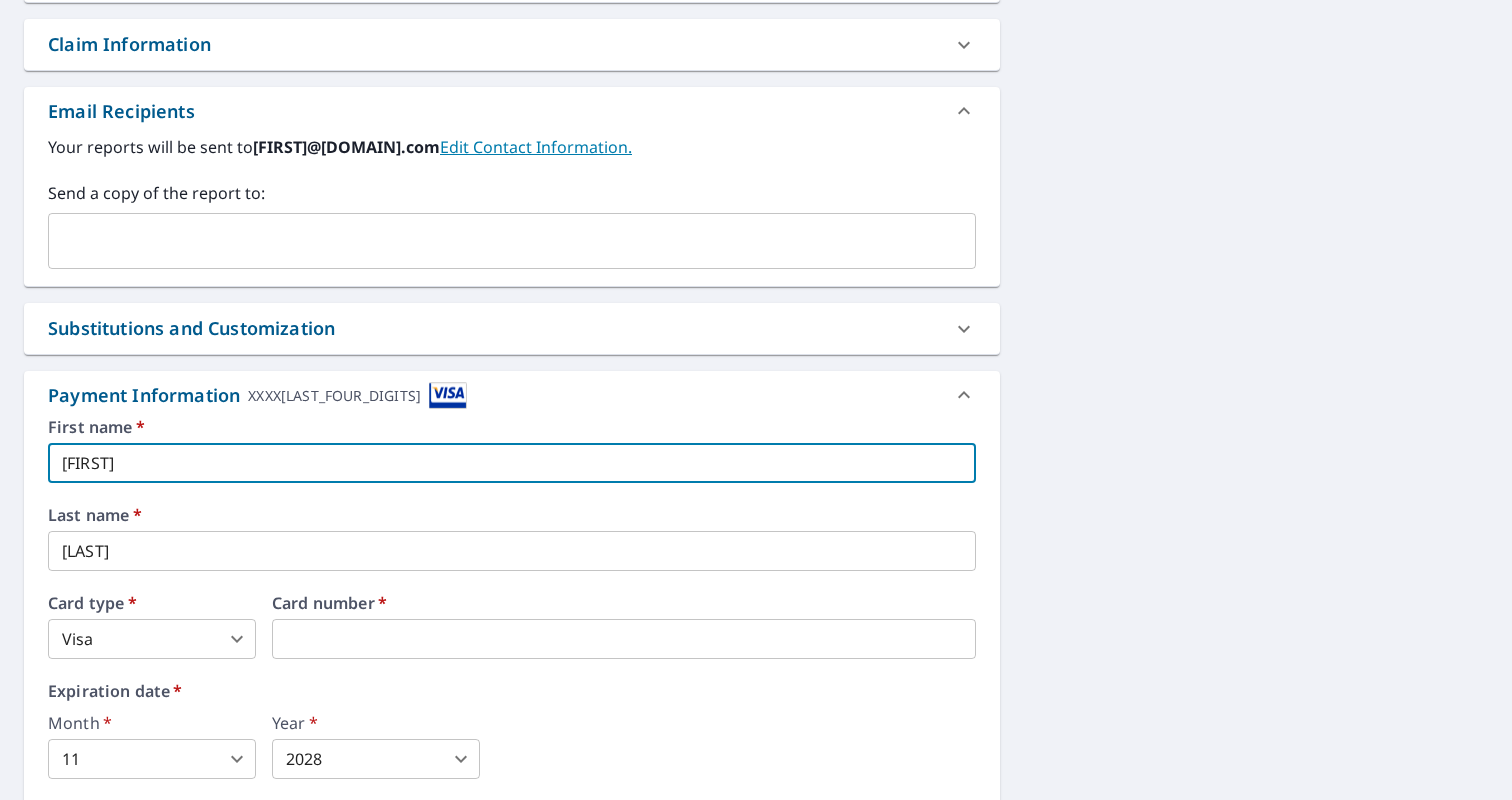 type on "[FIRST]" 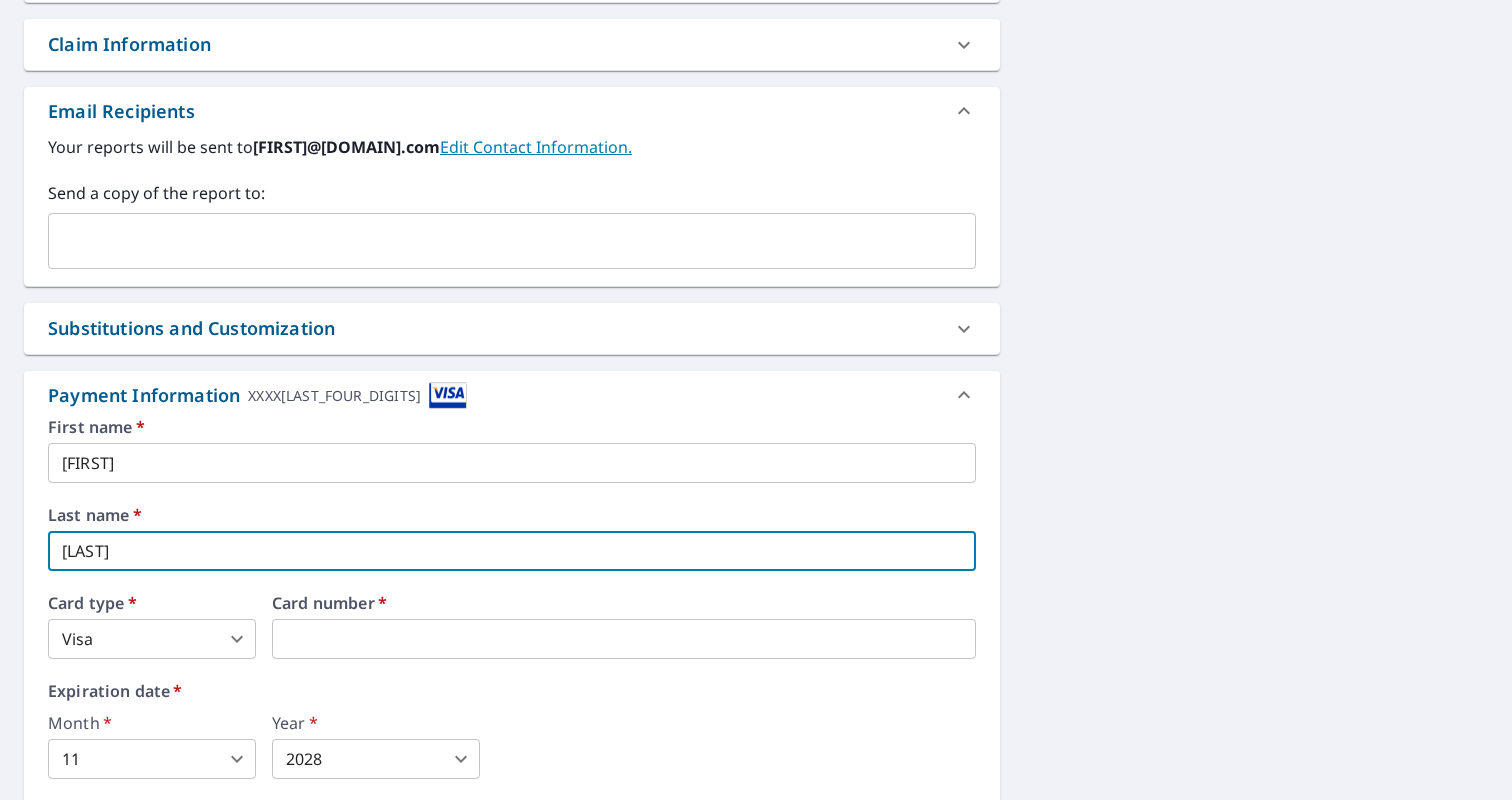 type on "[LAST]" 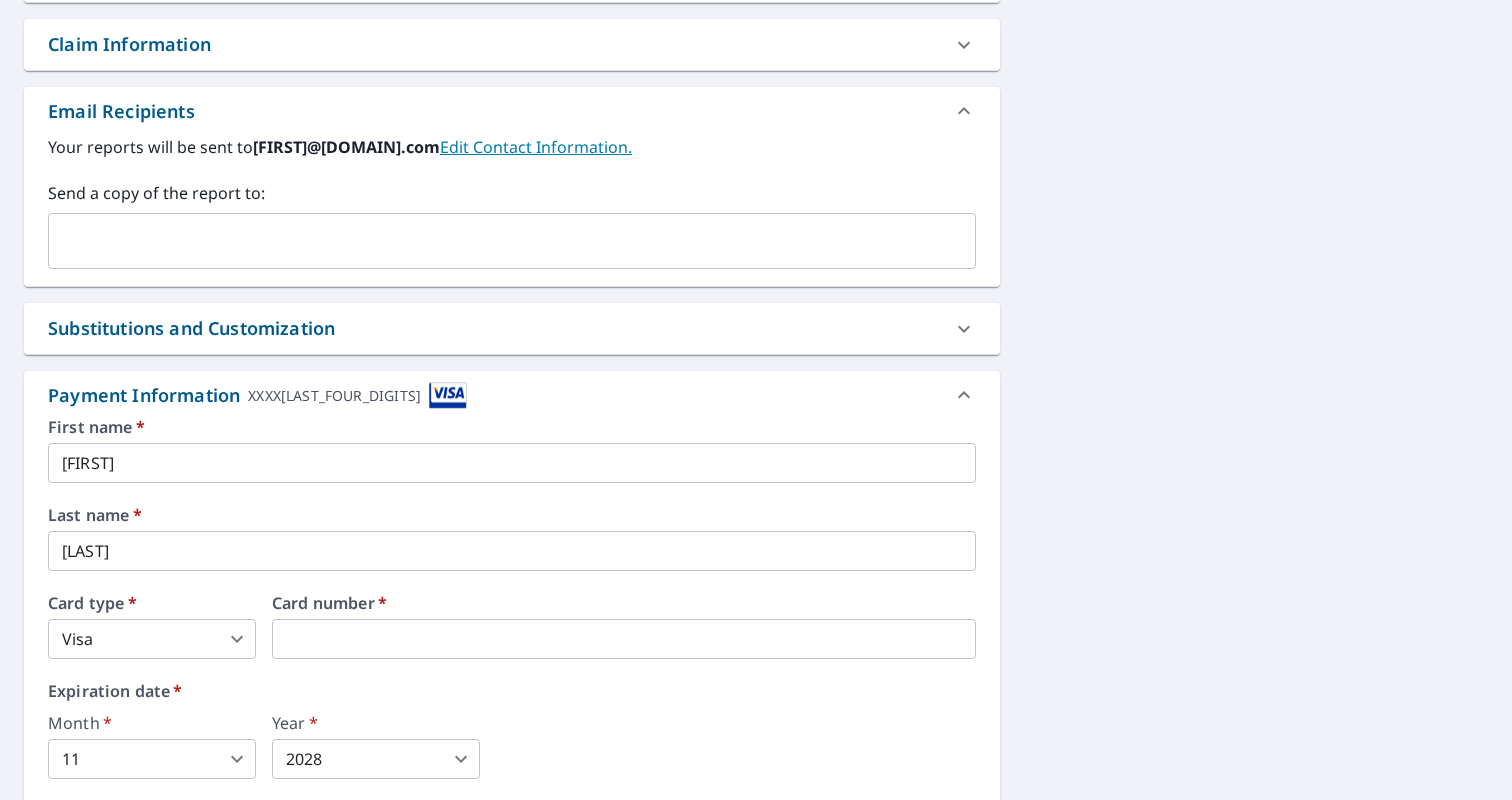 click on "Expiration date   *" at bounding box center [512, 691] 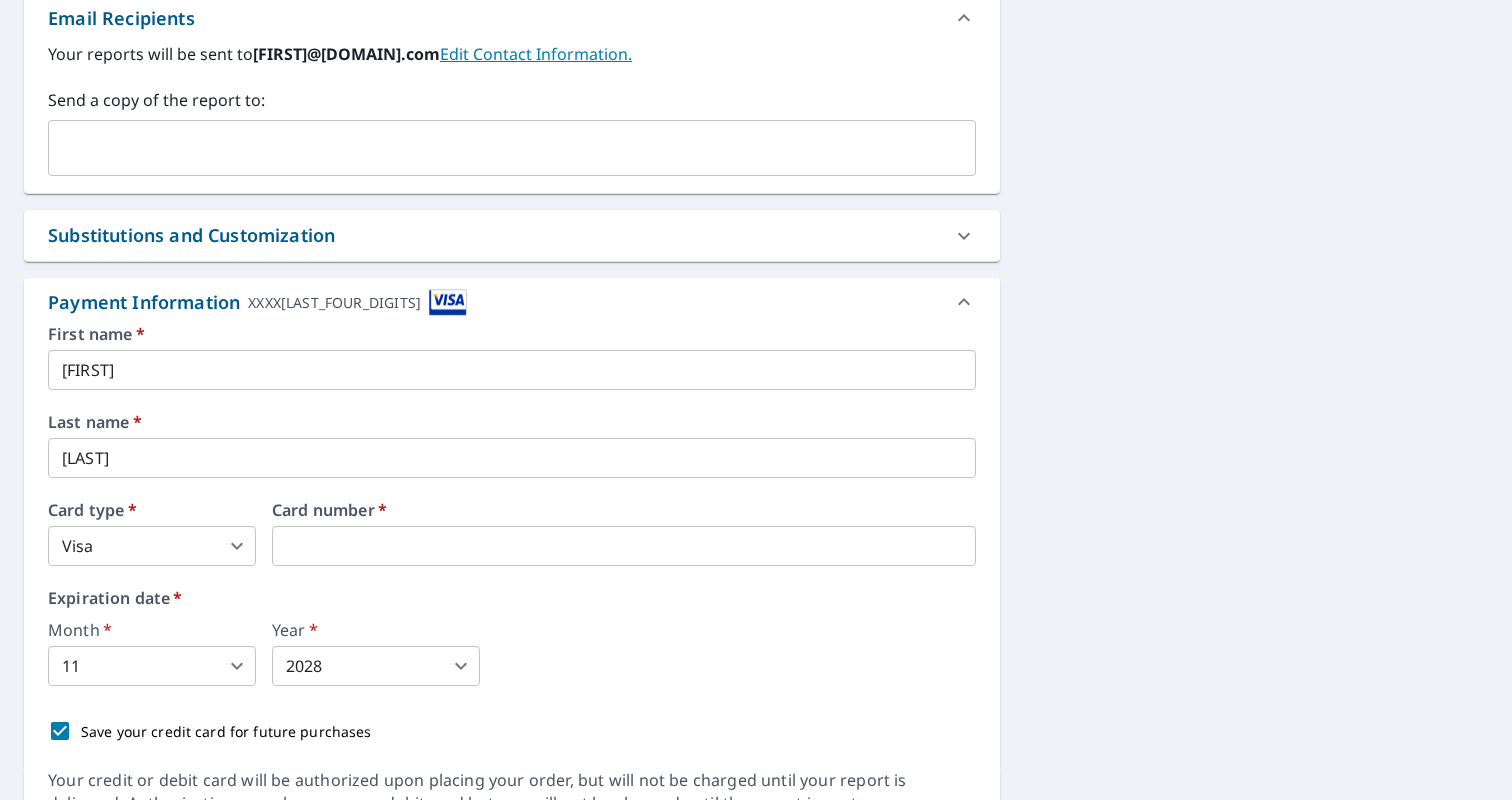scroll, scrollTop: 899, scrollLeft: 0, axis: vertical 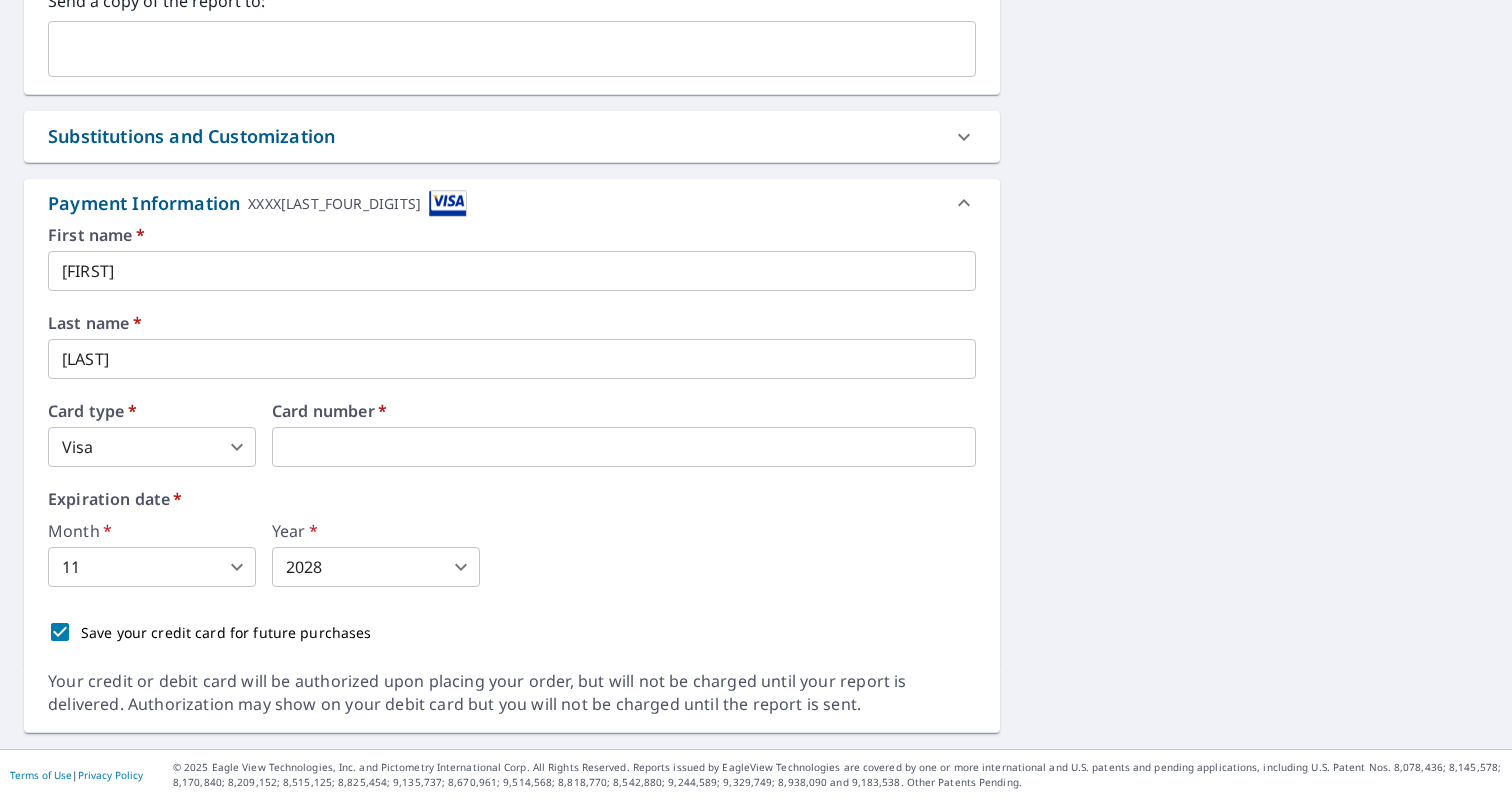 click on "[NUMBER] [STREET] [CITY], [STATE], [POSTAL_CODE] ... westernsloperoofing@[DOMAIN].com ... [YEAR] ... [YEAR] ... [YEAR]" at bounding box center [756, 400] 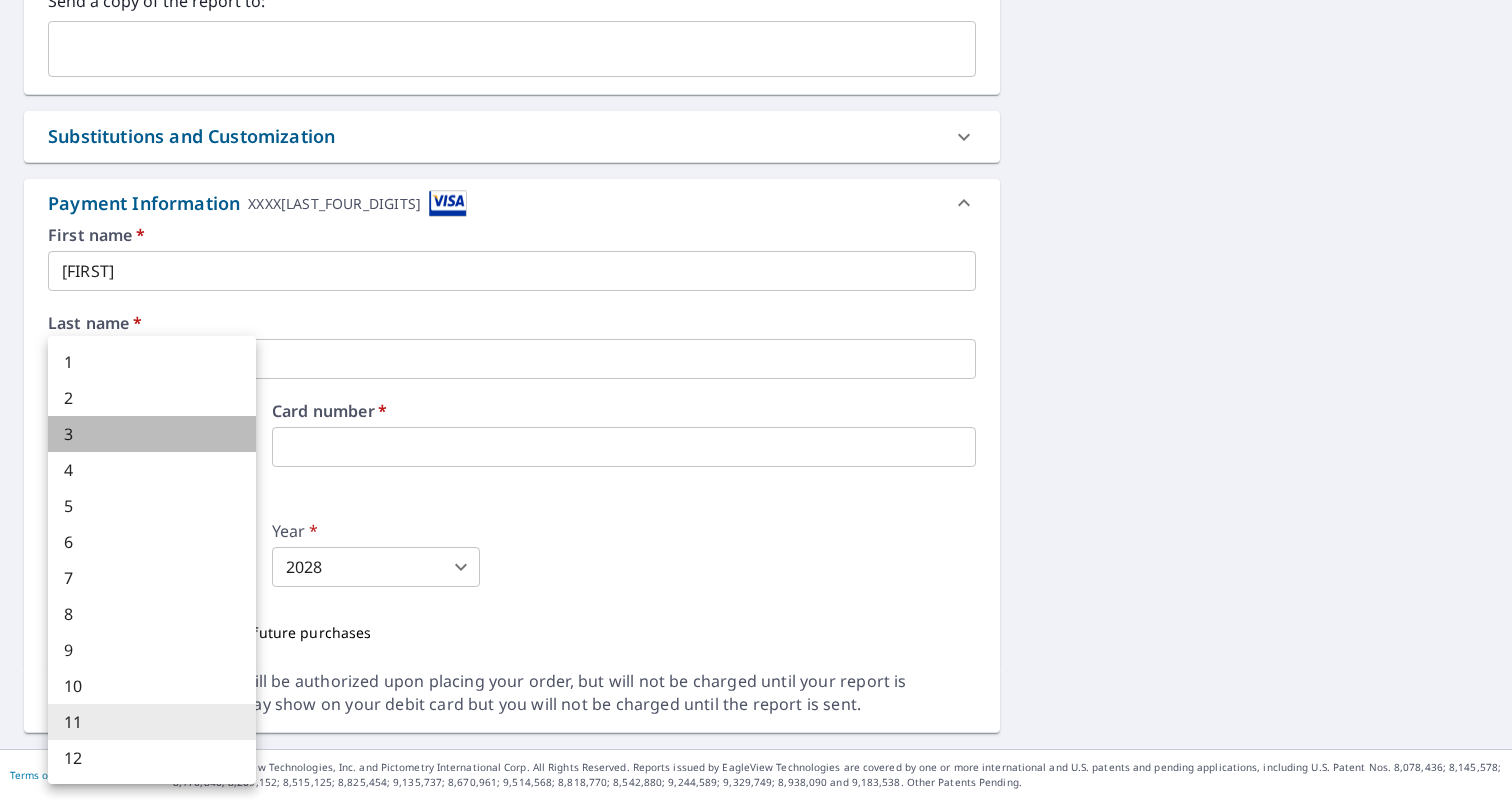 click on "3" at bounding box center (152, 434) 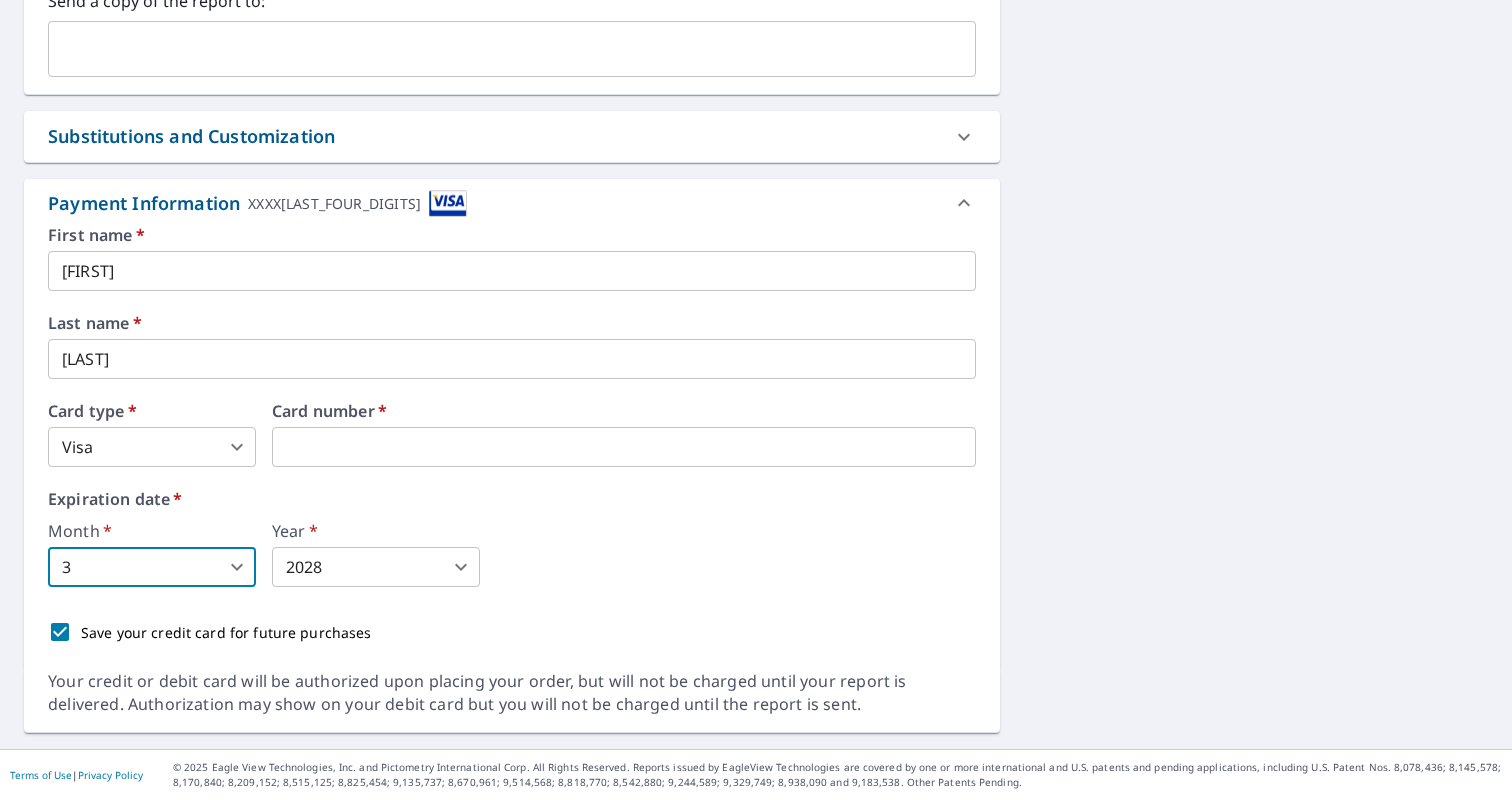 click on "[YEAR]" at bounding box center (376, 555) 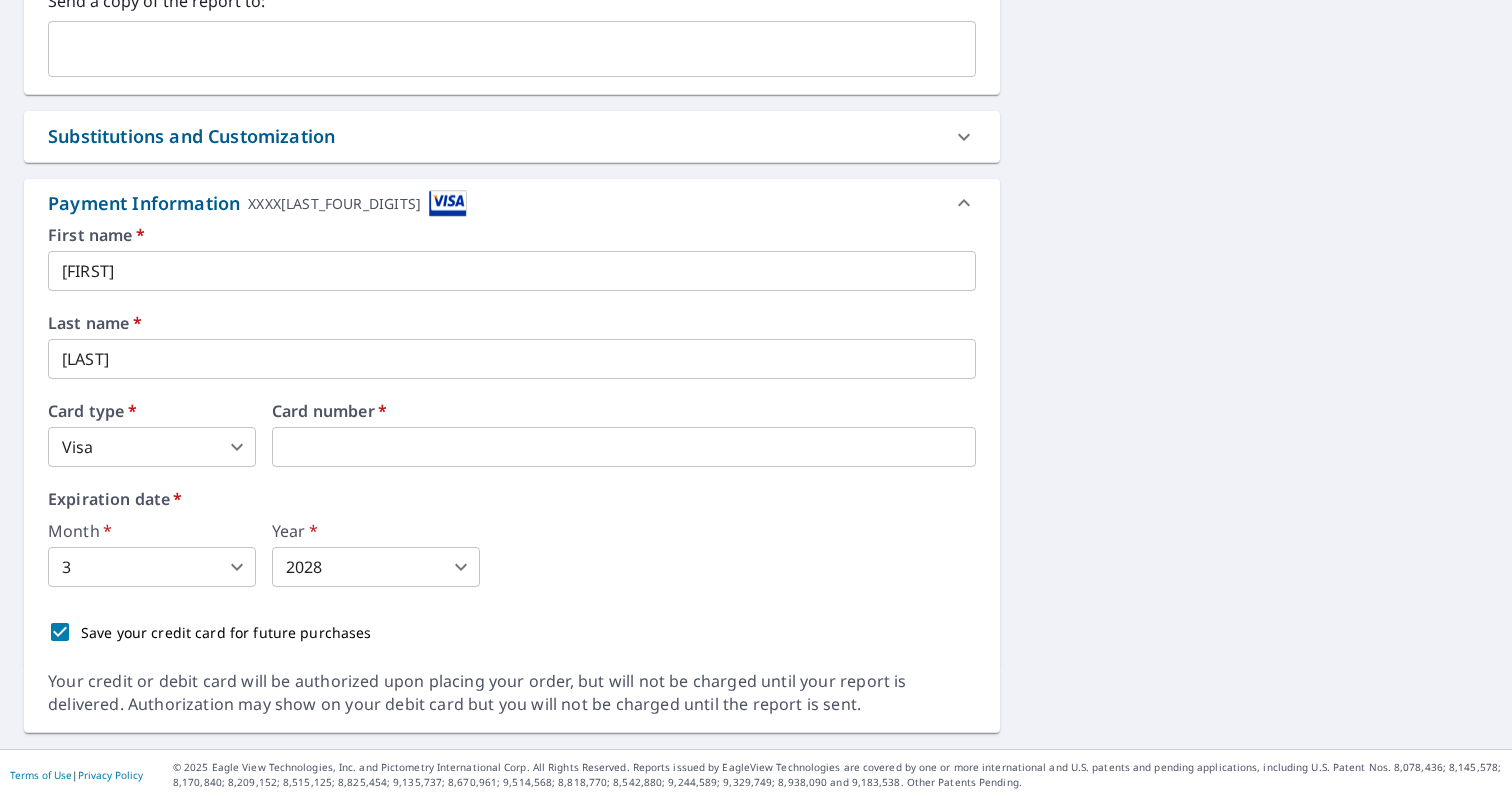 click on "[NUMBER] [STREET] [CITY], [STATE], [POSTAL_CODE] ... westernsloperoofing@[DOMAIN].com ... [YEAR] ... [YEAR] ... [YEAR]" at bounding box center [756, 400] 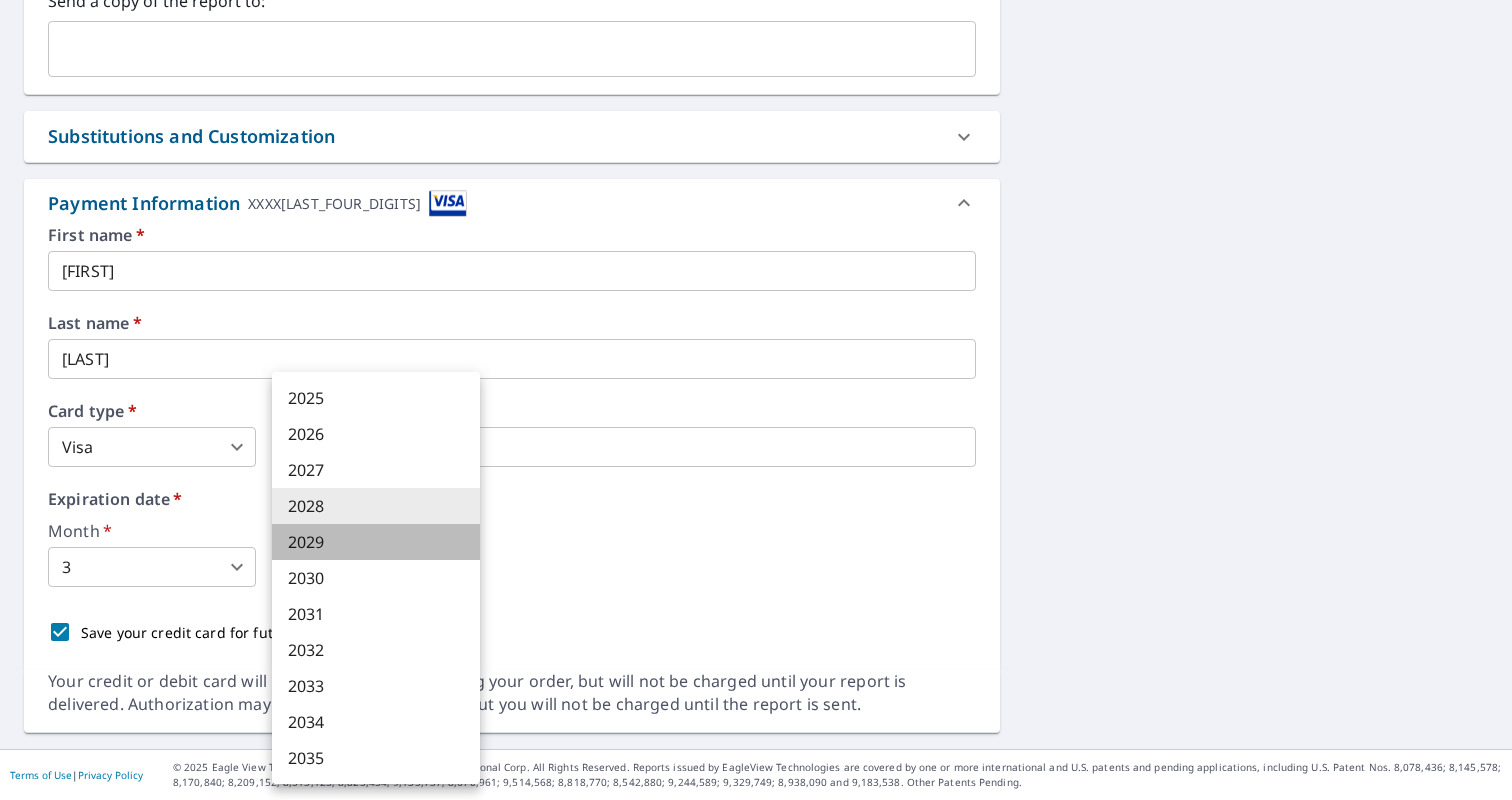 click on "2029" at bounding box center (376, 542) 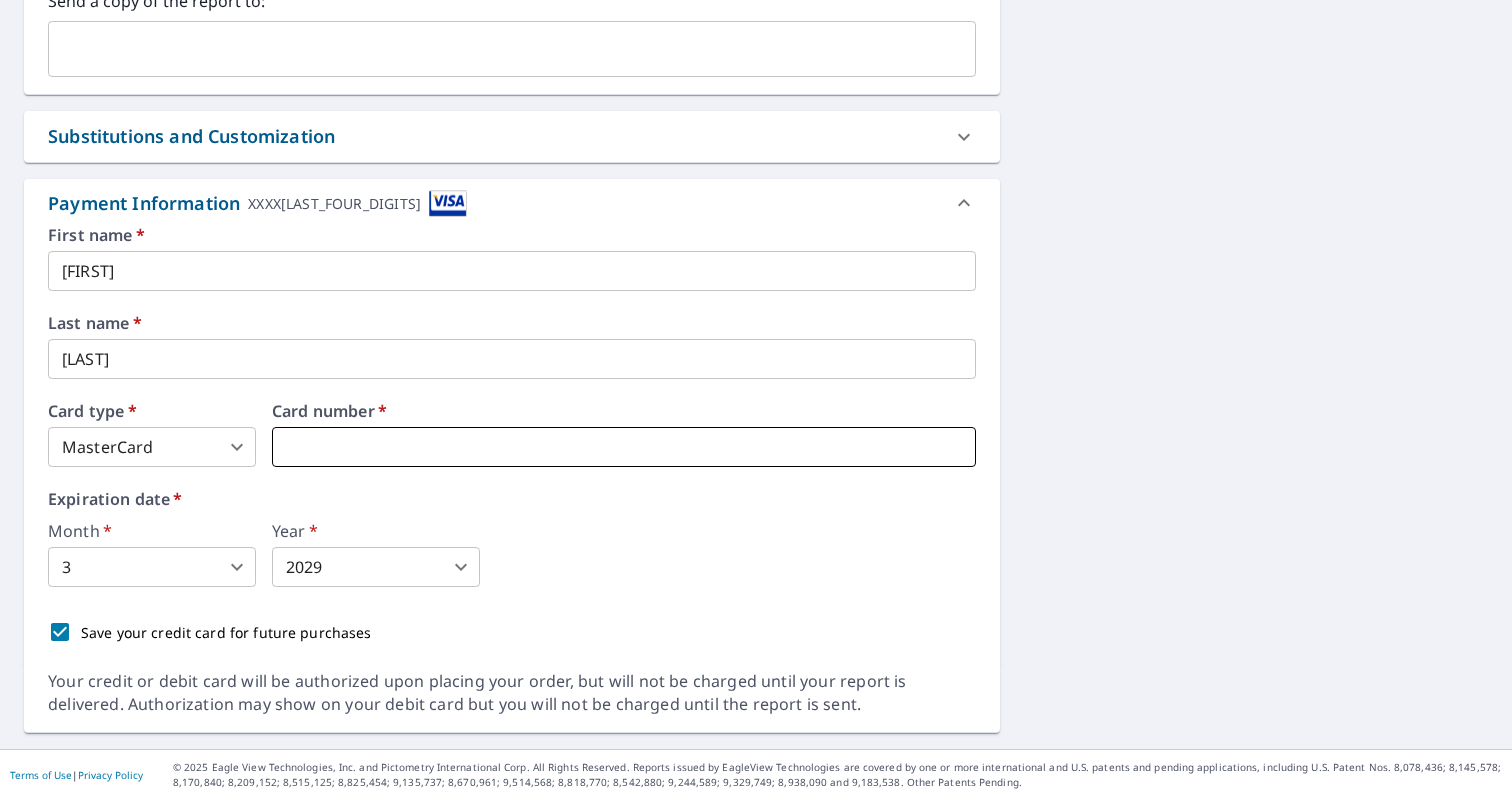 type on "2" 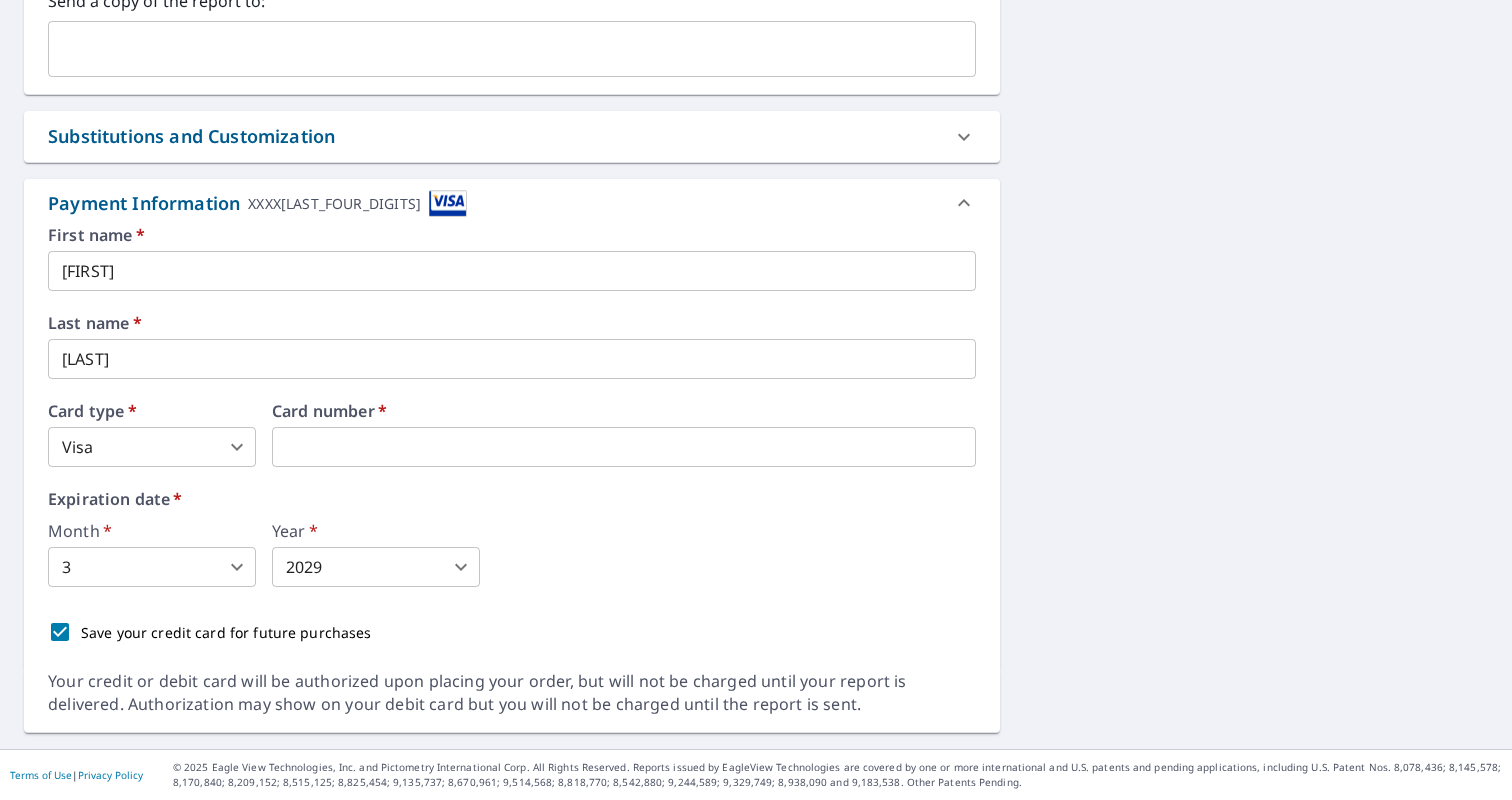 click on "Expiration date   *" at bounding box center (512, 499) 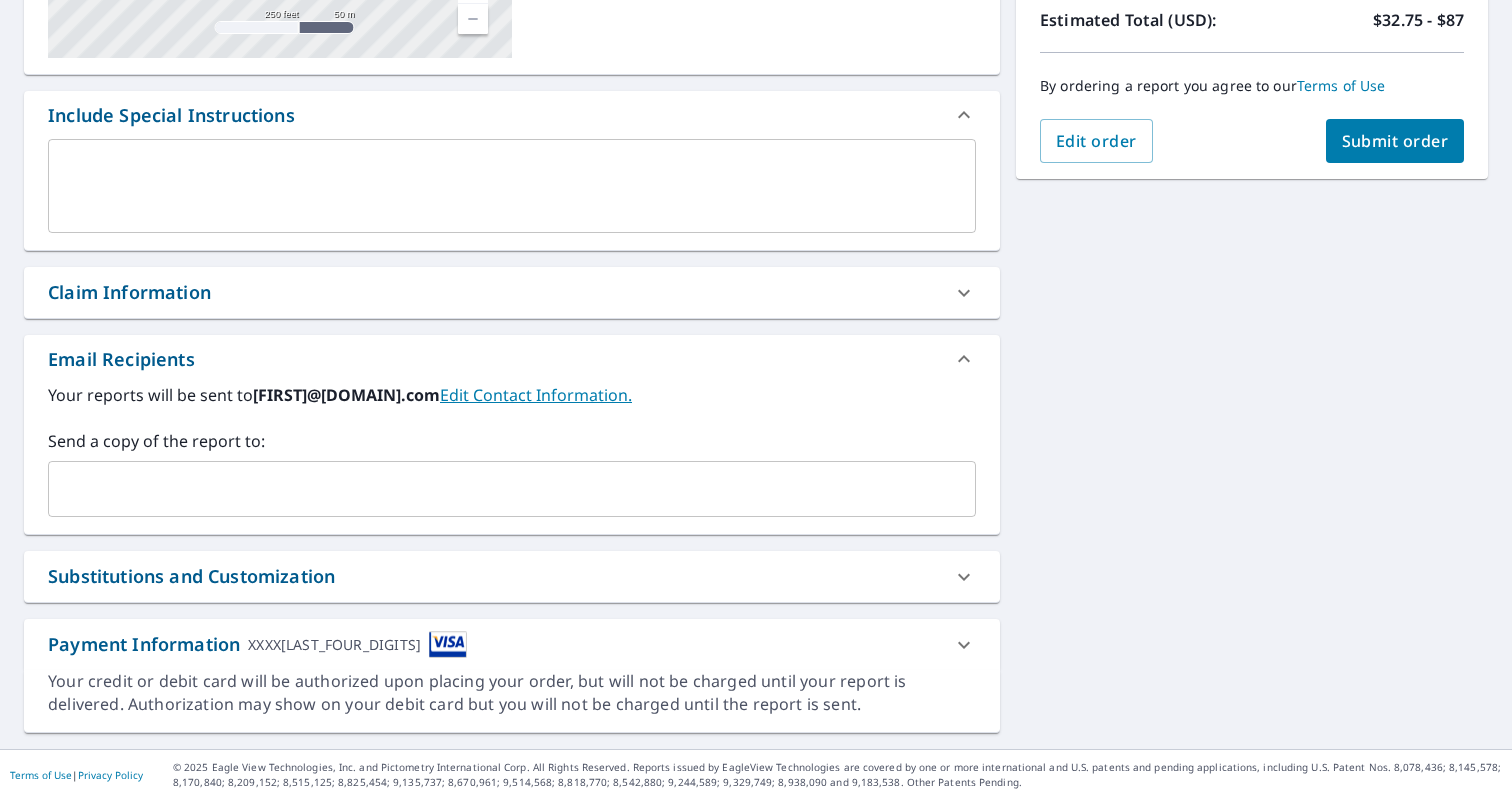 scroll, scrollTop: 459, scrollLeft: 0, axis: vertical 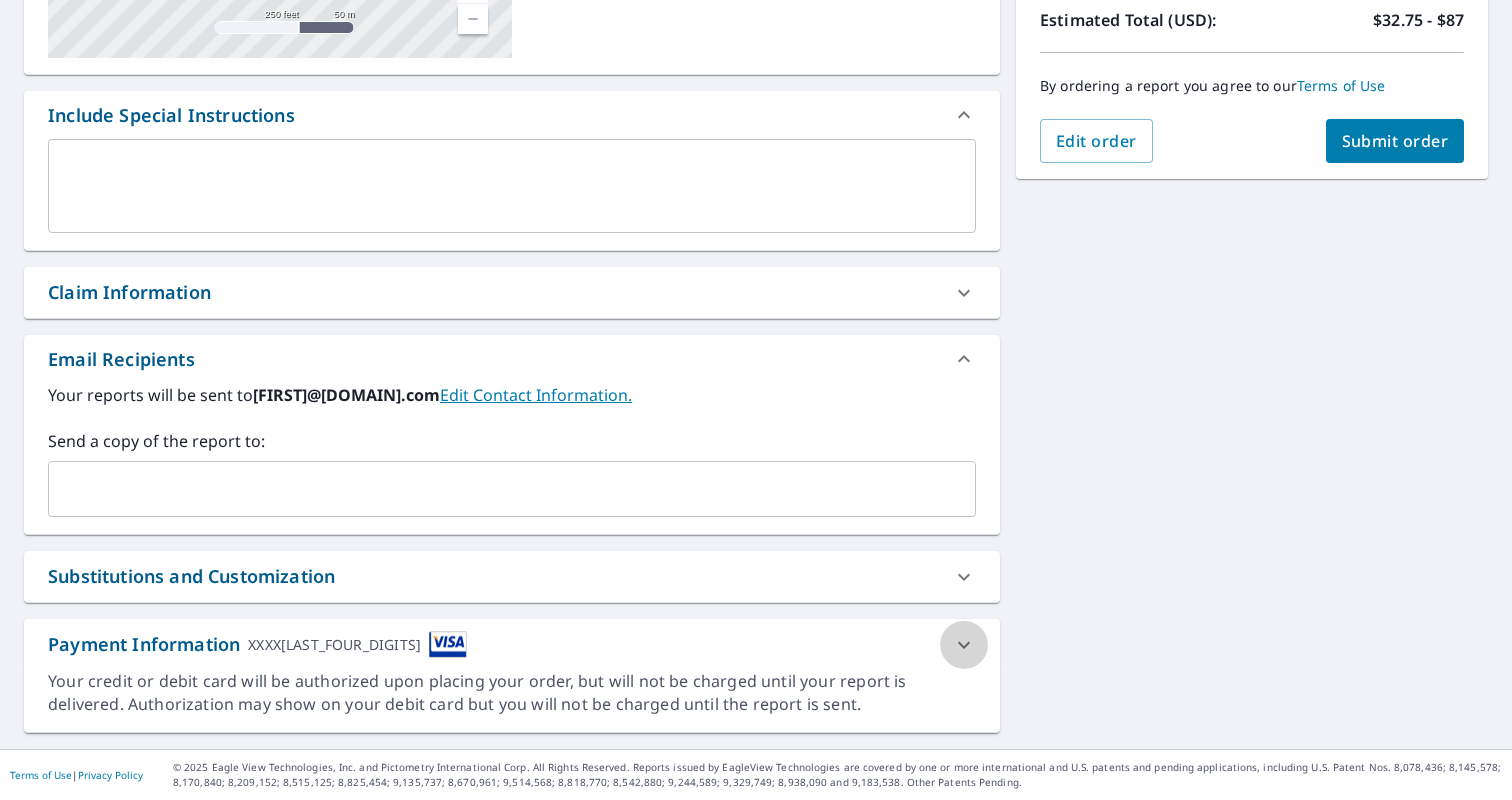click 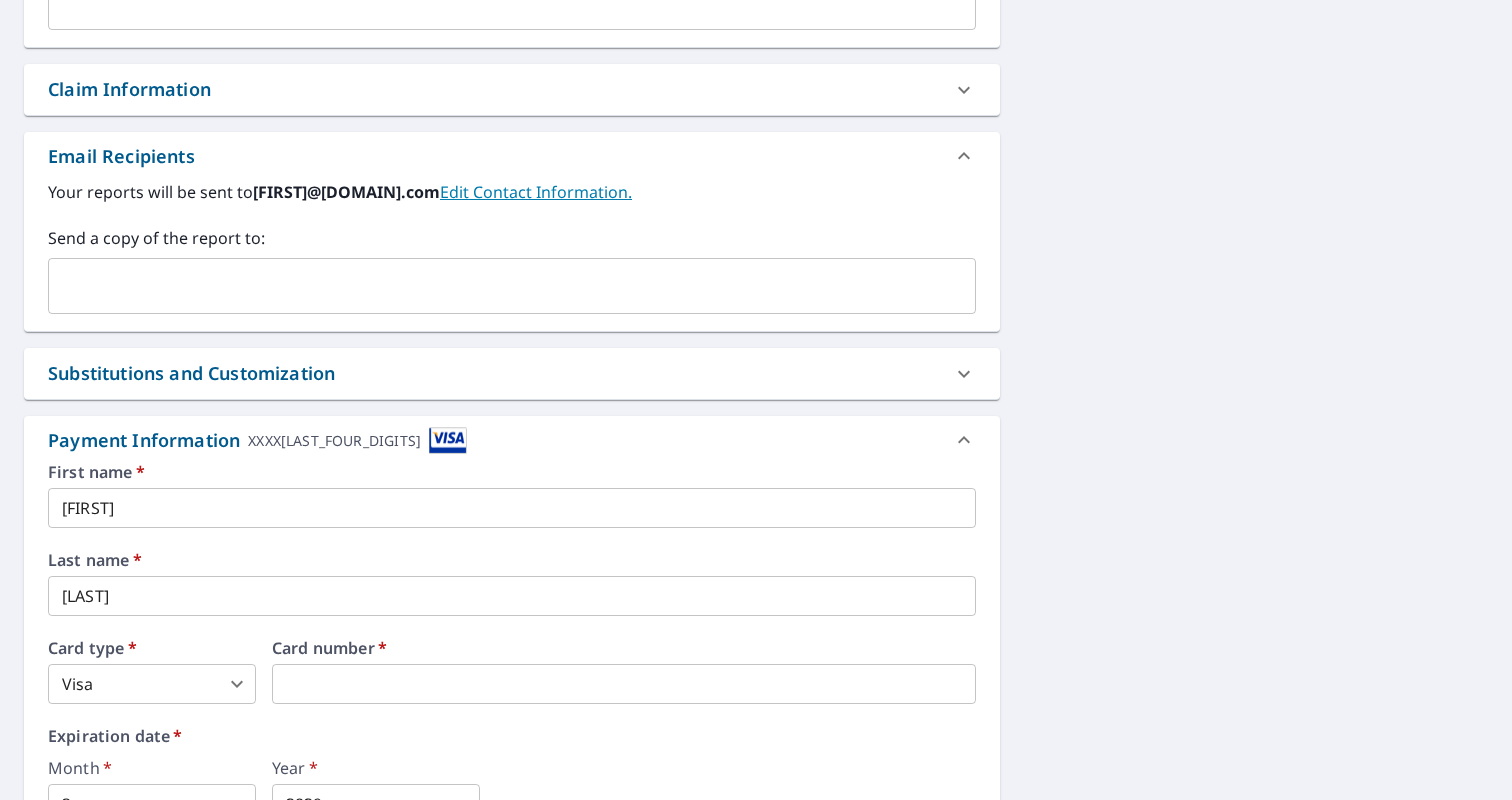scroll, scrollTop: 429, scrollLeft: 0, axis: vertical 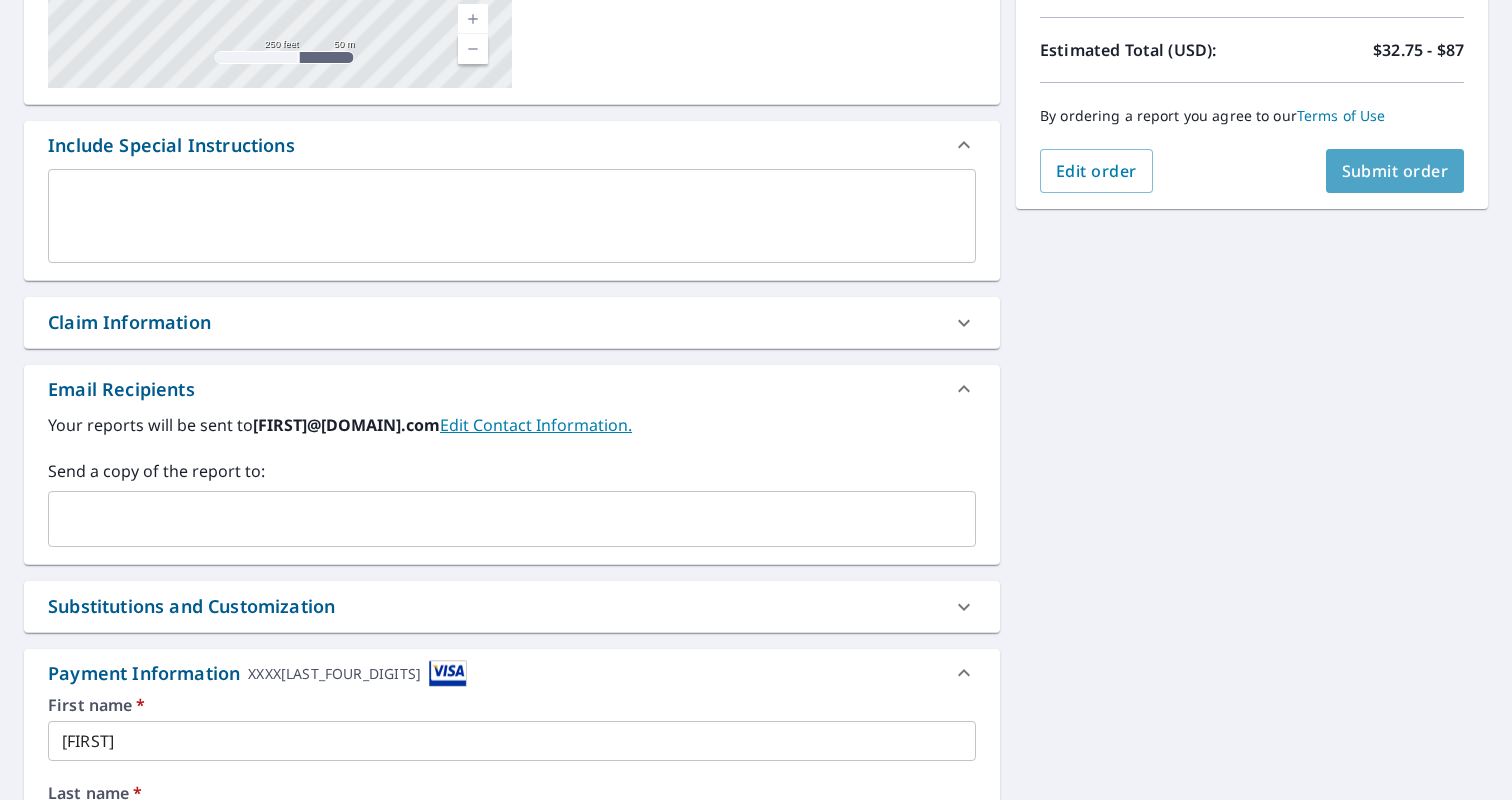 click on "Submit order" at bounding box center [1395, 171] 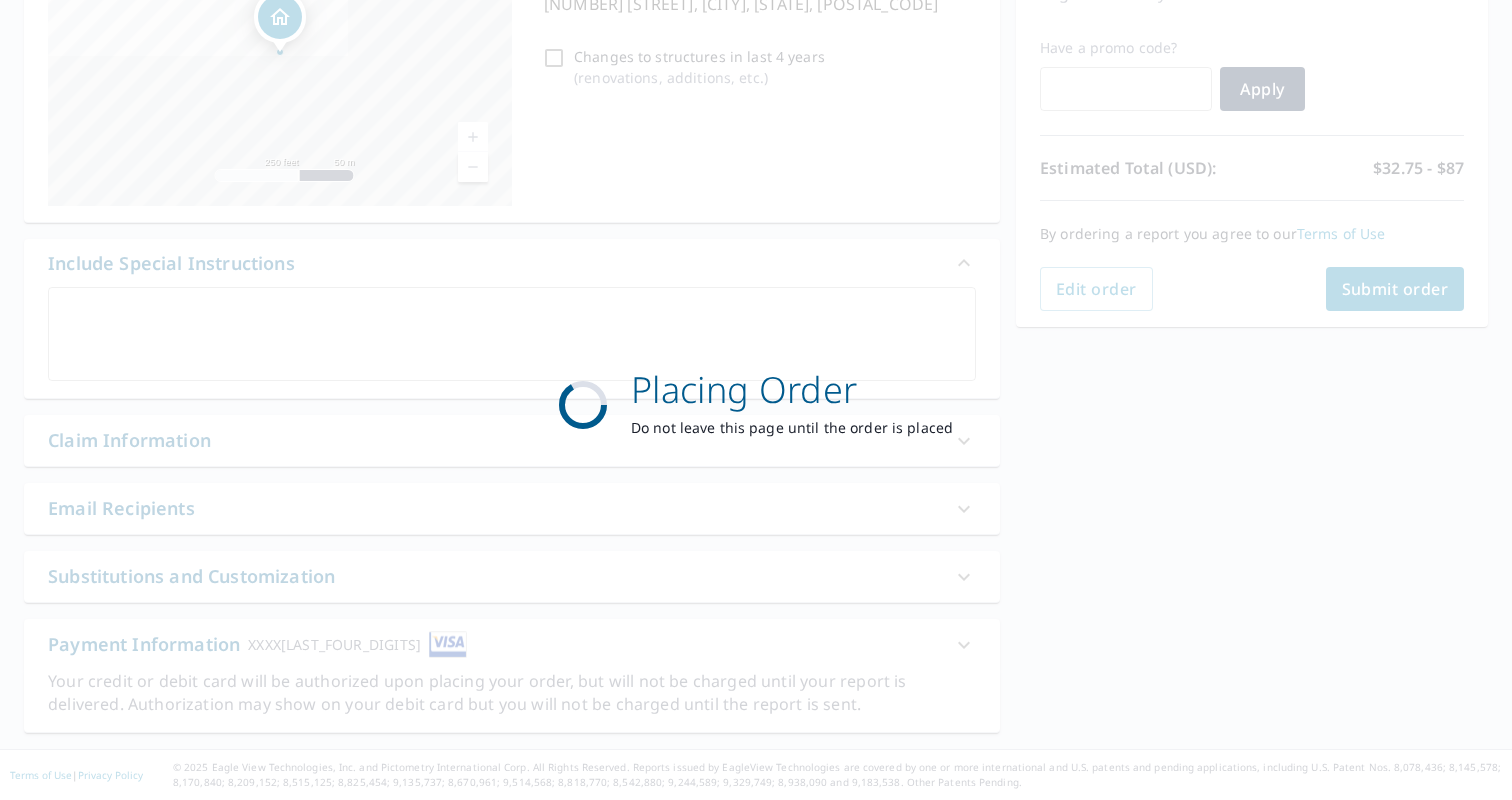 scroll, scrollTop: 311, scrollLeft: 0, axis: vertical 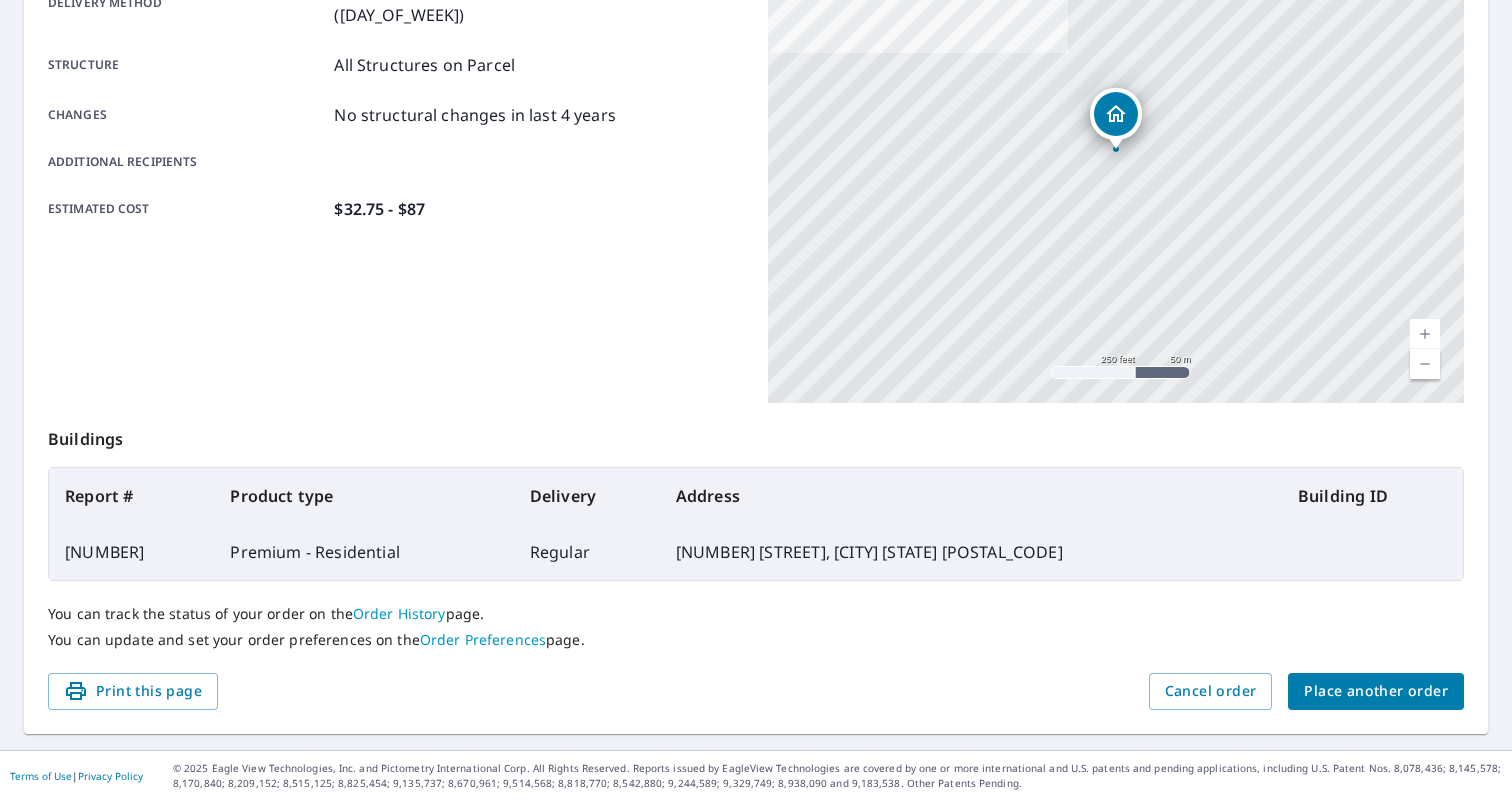 click on "Order History" at bounding box center (399, 613) 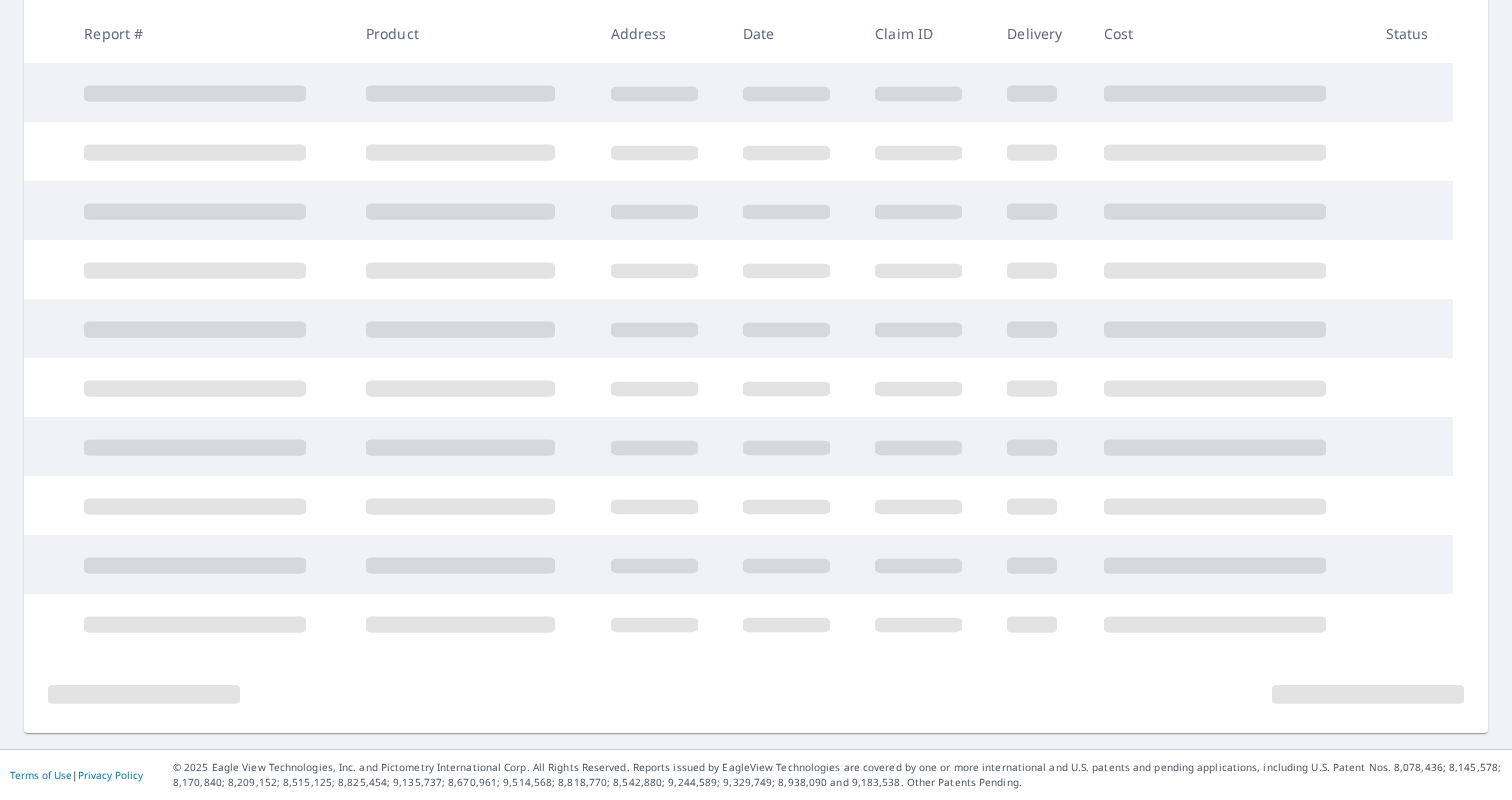 scroll, scrollTop: 358, scrollLeft: 0, axis: vertical 